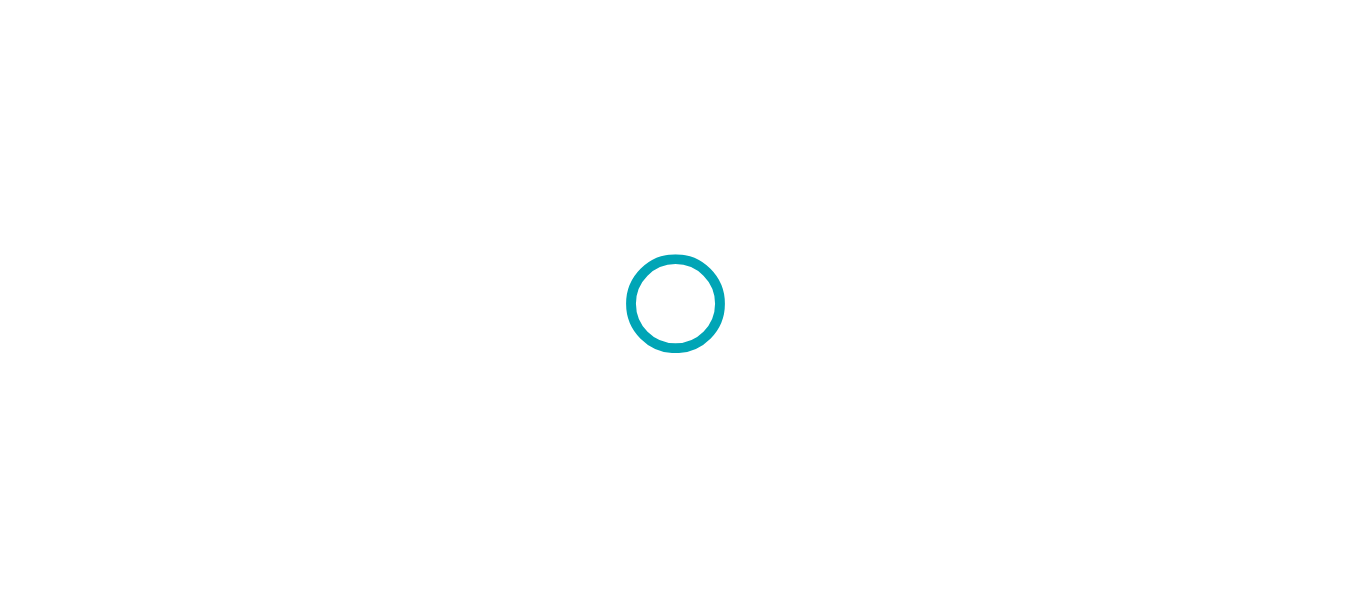 scroll, scrollTop: 0, scrollLeft: 0, axis: both 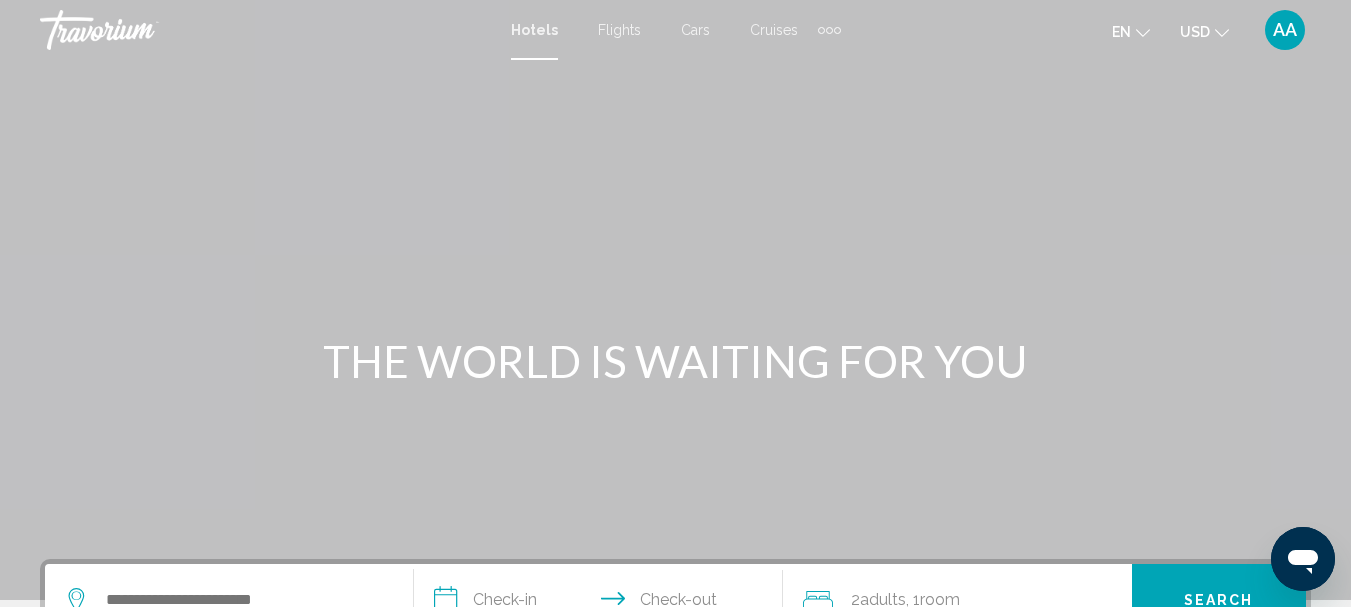 click on "Cars" at bounding box center [695, 30] 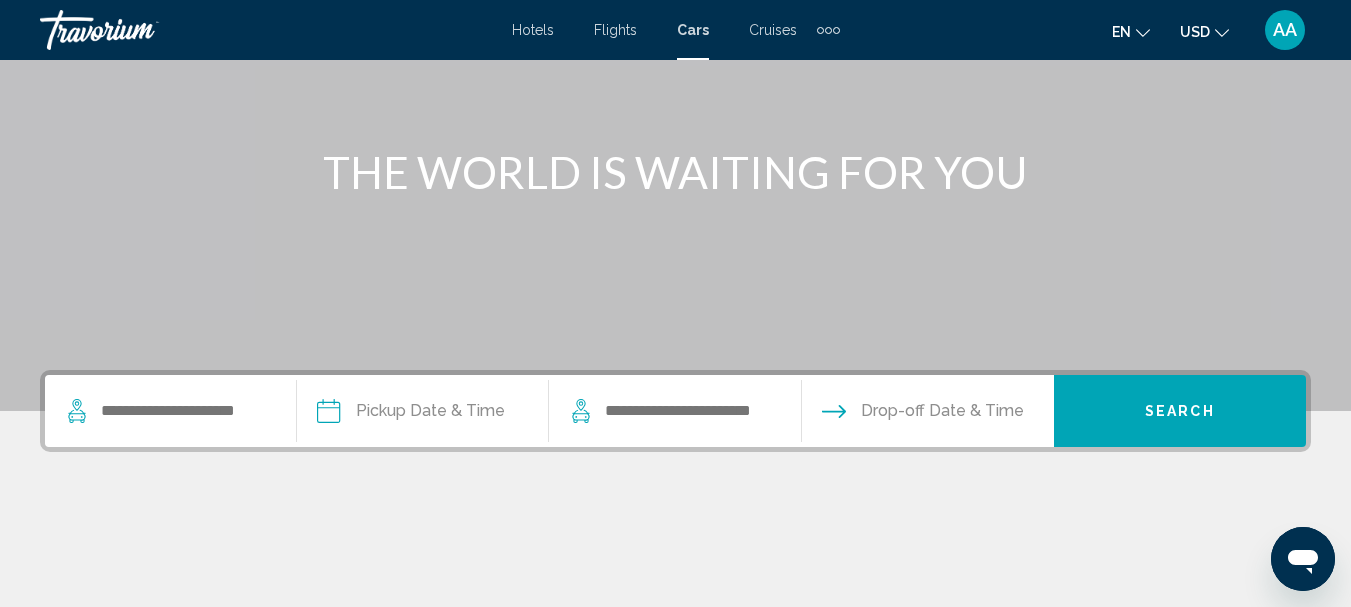 scroll, scrollTop: 200, scrollLeft: 0, axis: vertical 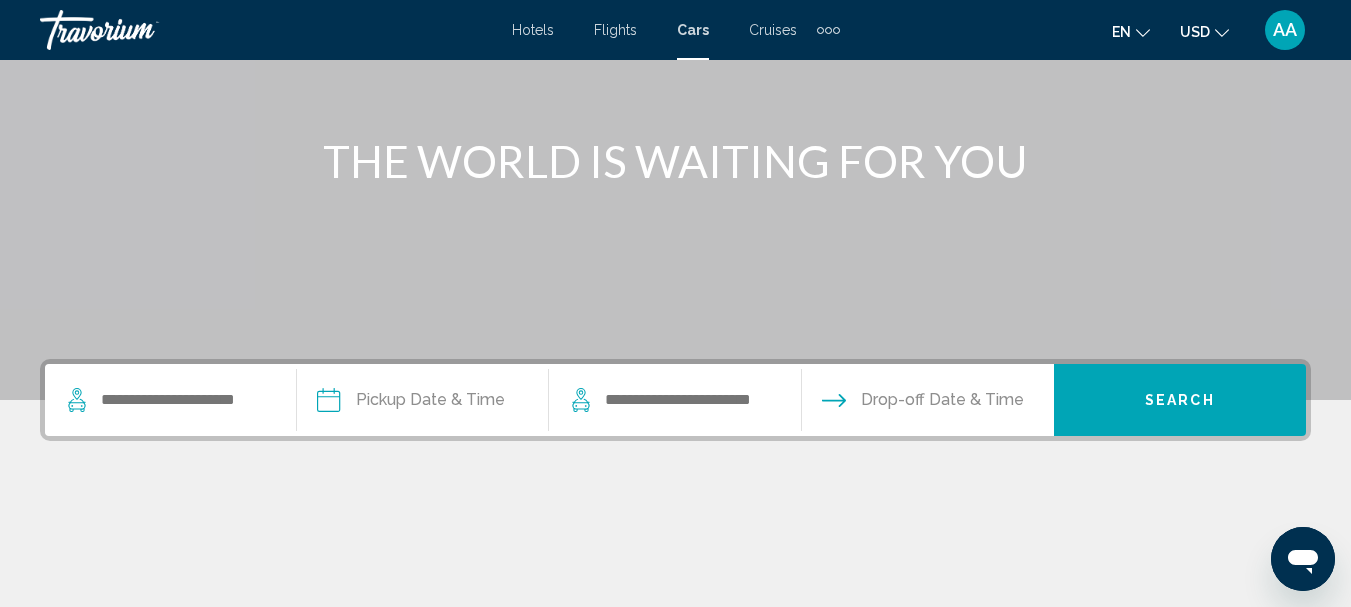 click 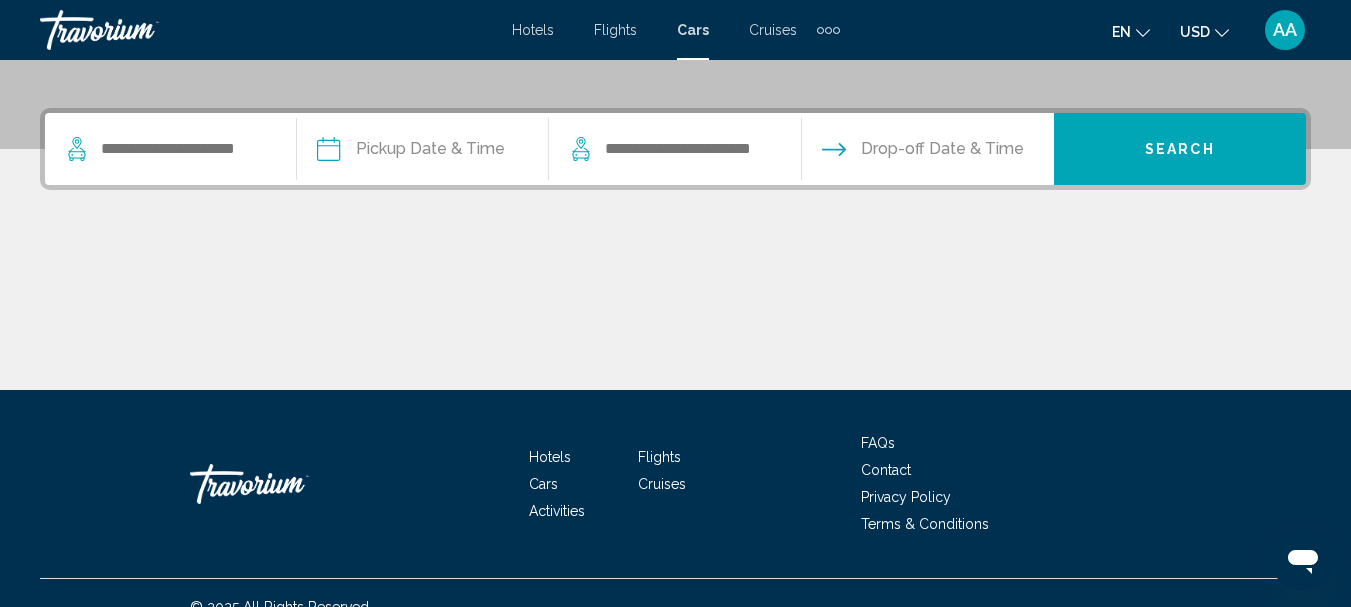 scroll, scrollTop: 479, scrollLeft: 0, axis: vertical 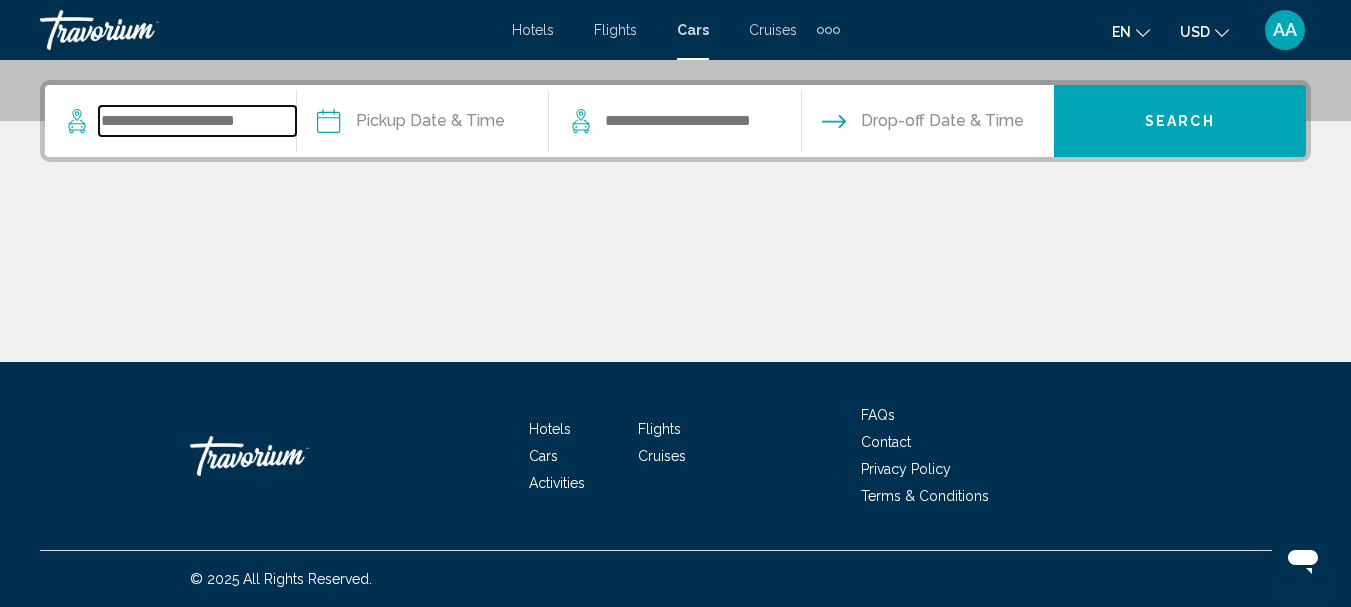 click at bounding box center [197, 121] 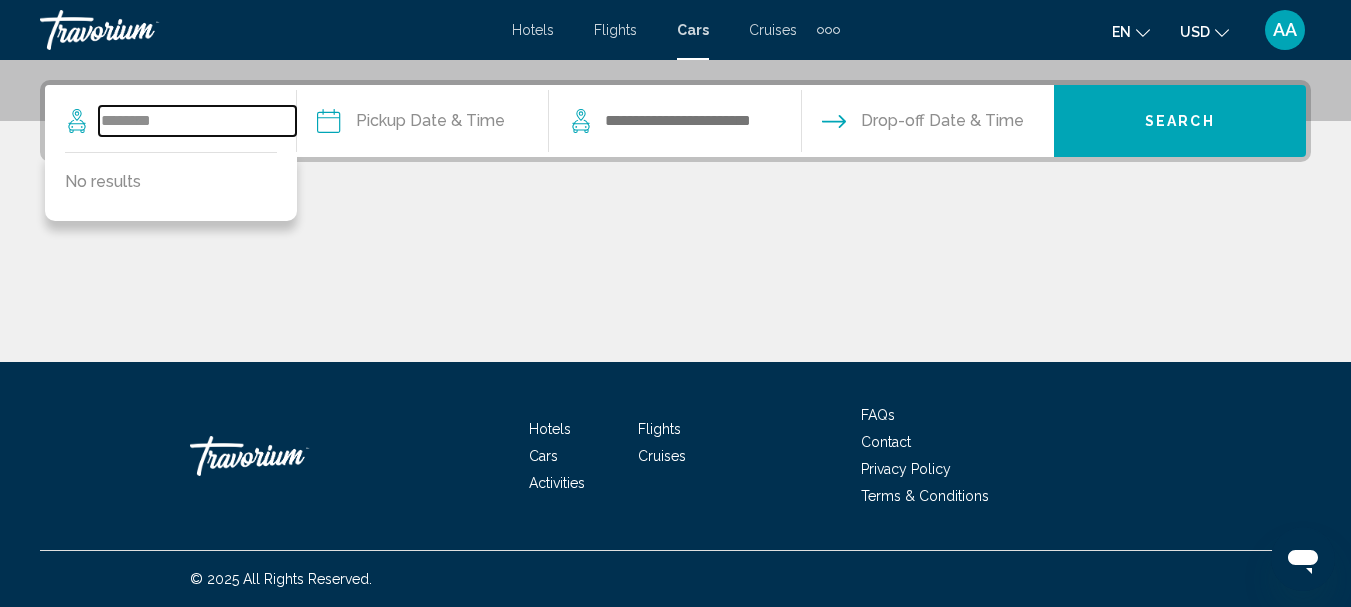click on "********" at bounding box center (197, 121) 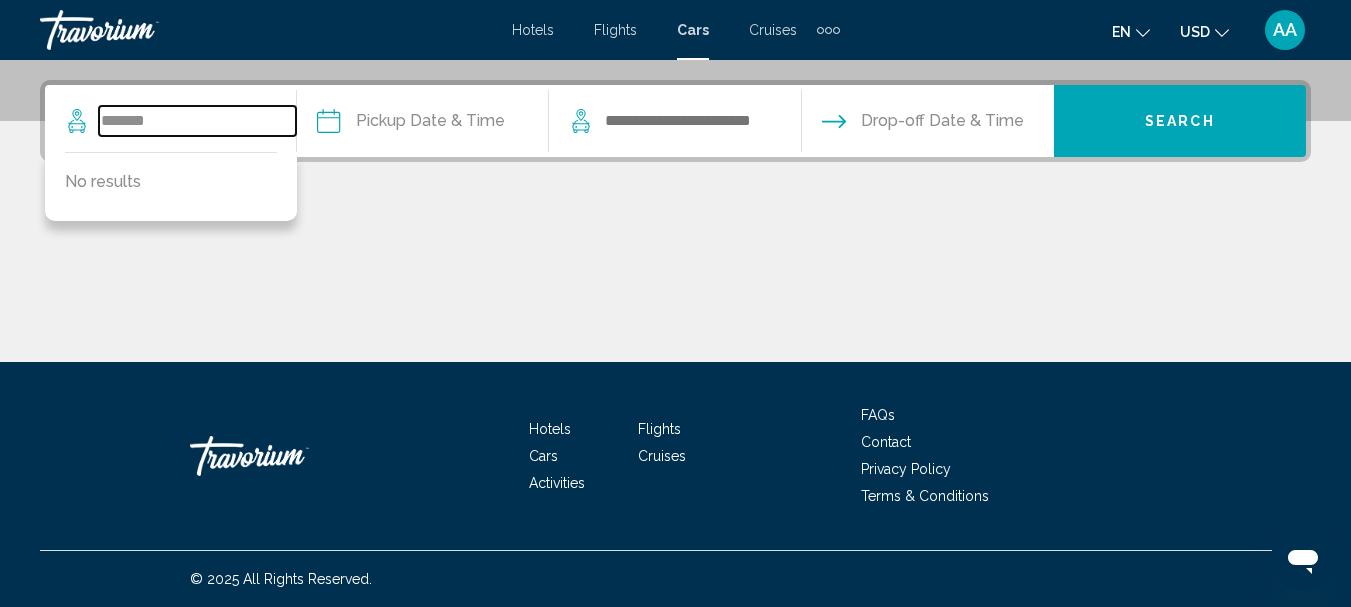 click on "*******" at bounding box center (197, 121) 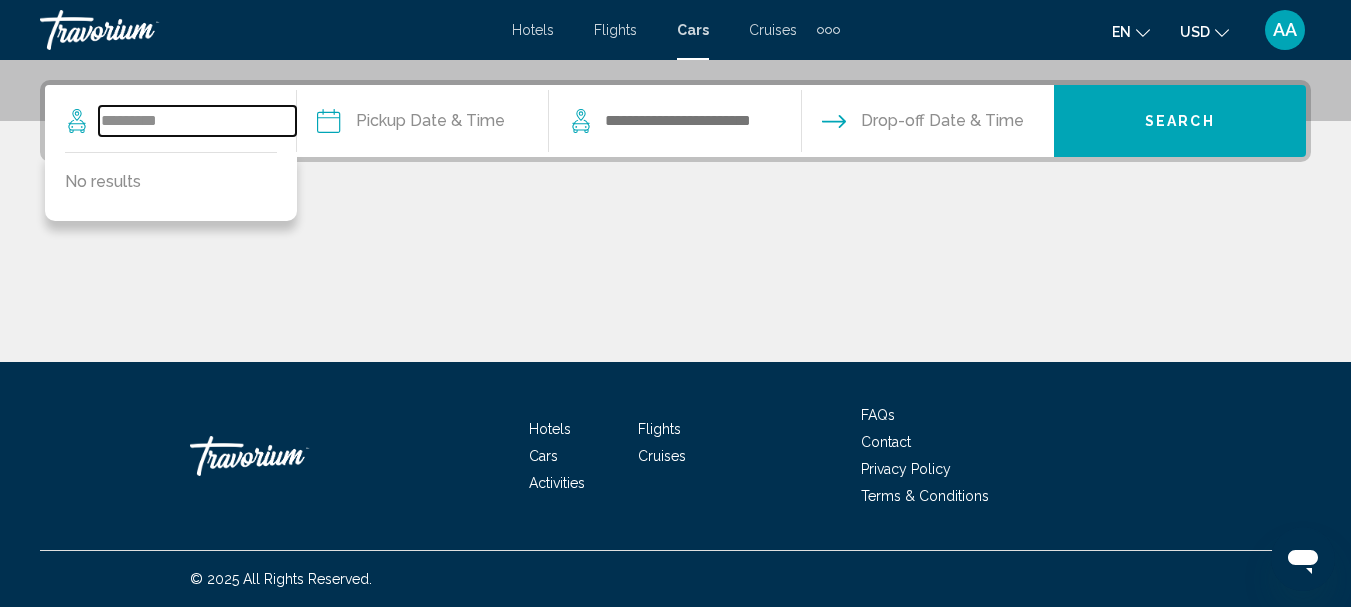 type on "*******" 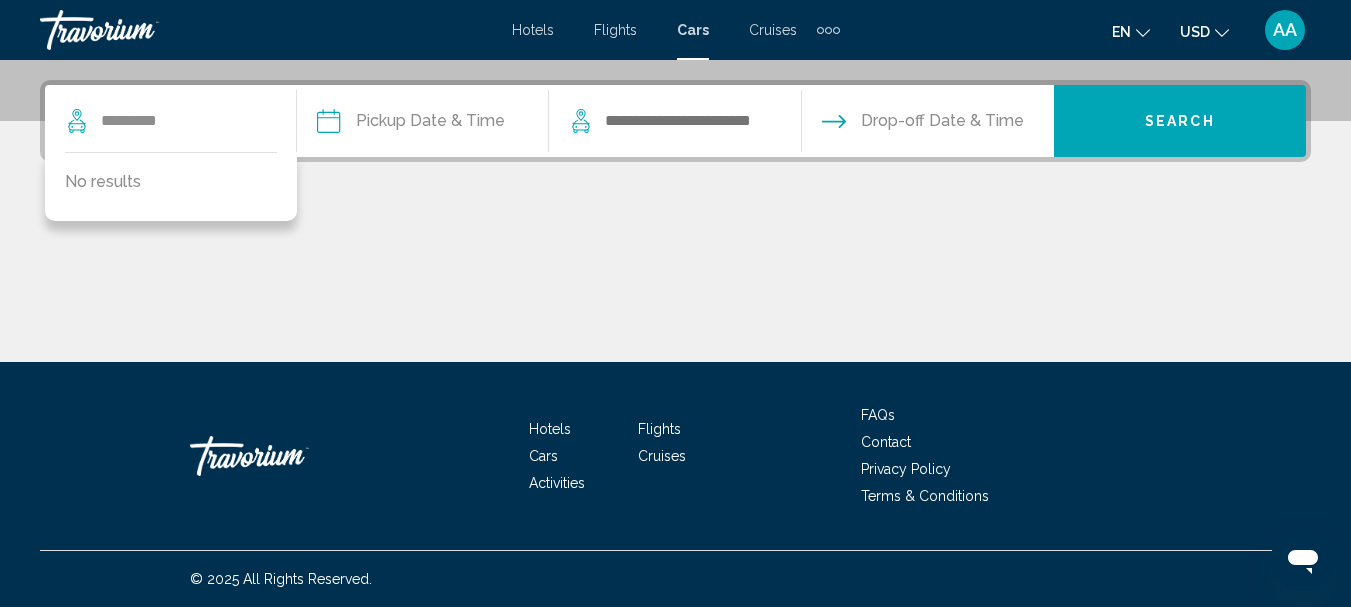 click at bounding box center [422, 124] 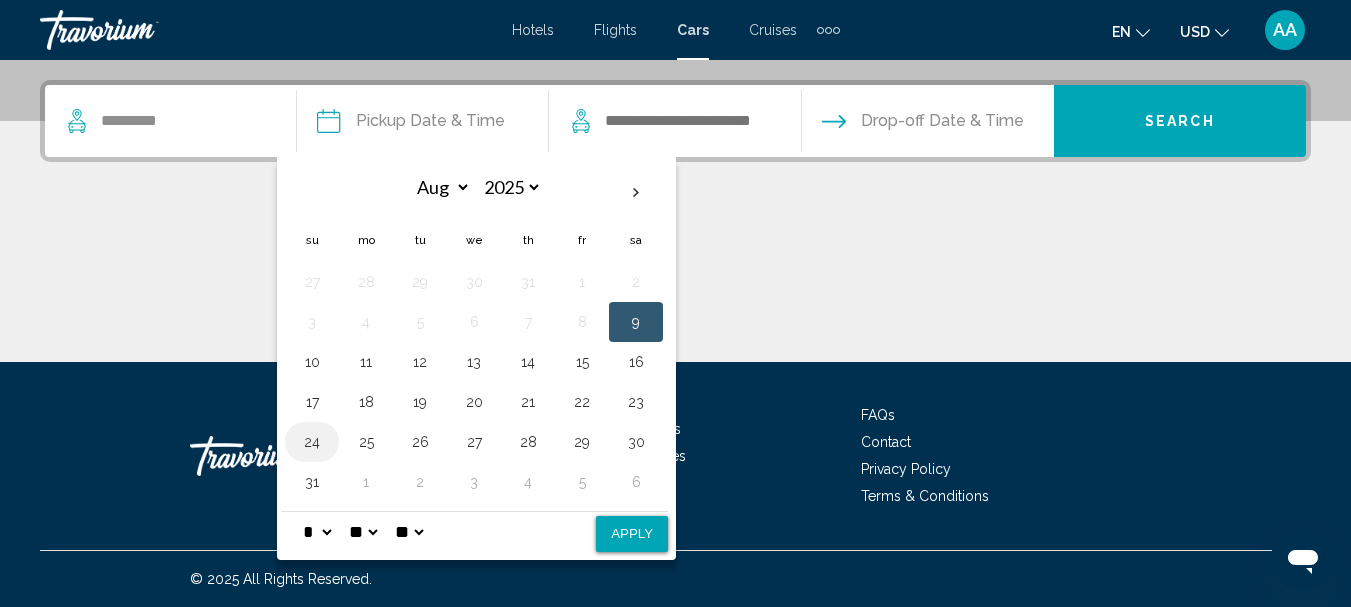 click on "24" at bounding box center (312, 442) 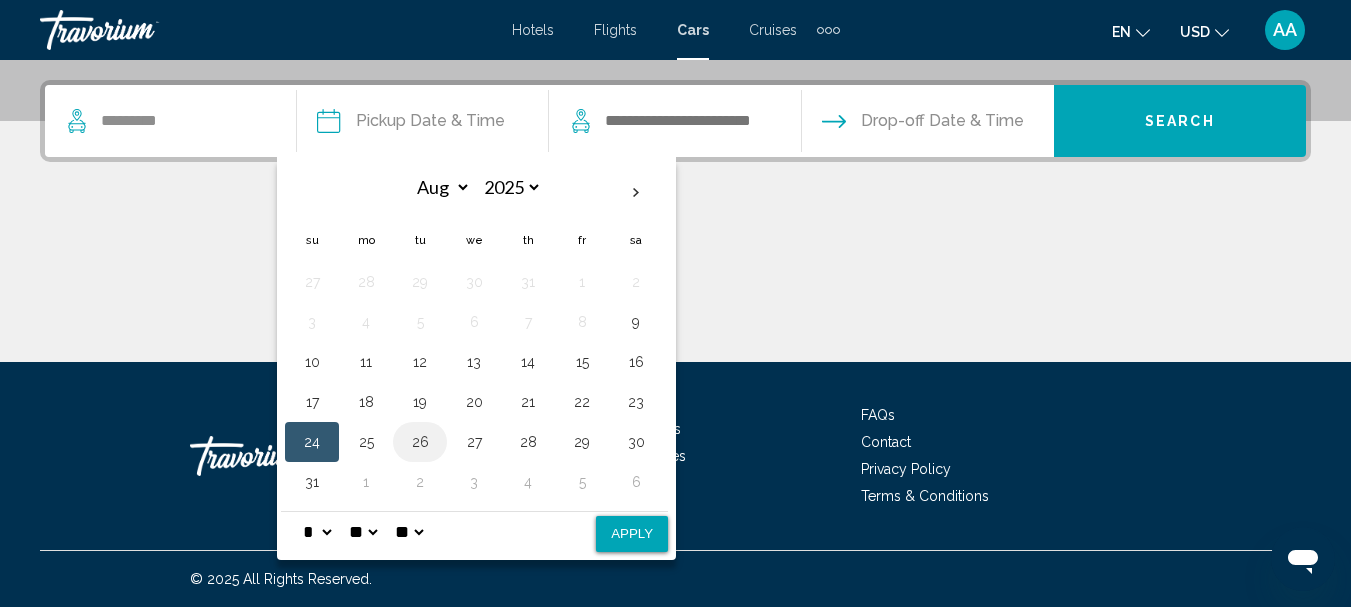 click on "26" at bounding box center [420, 442] 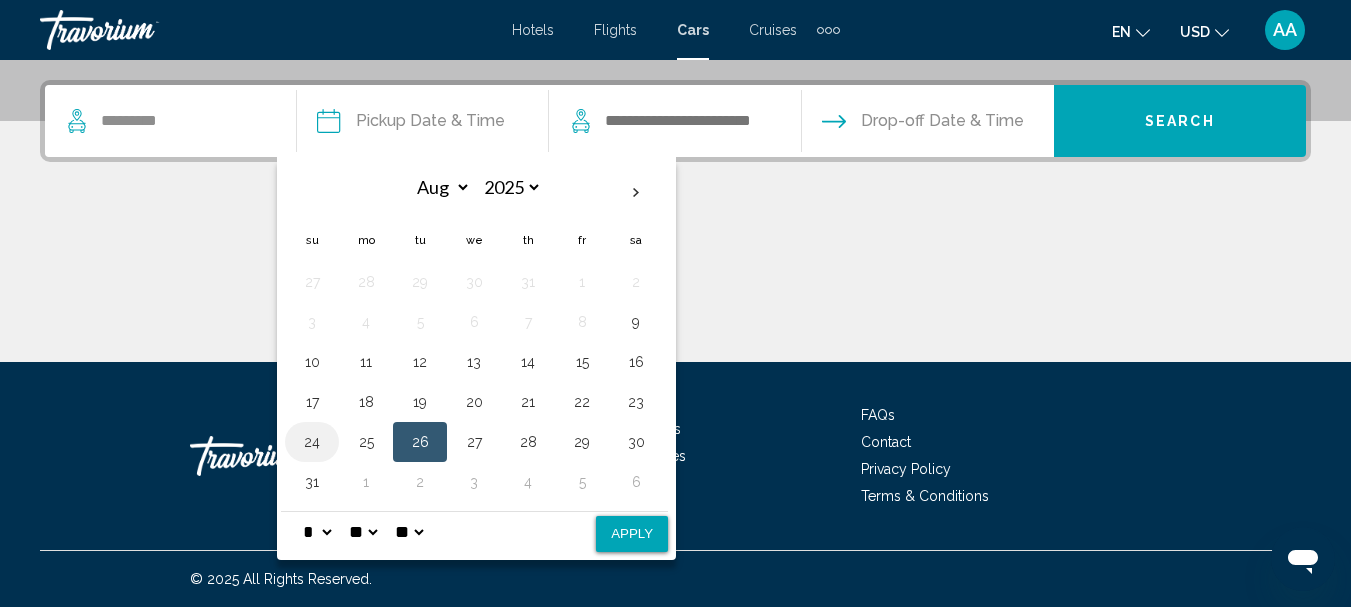 click on "24" at bounding box center [312, 442] 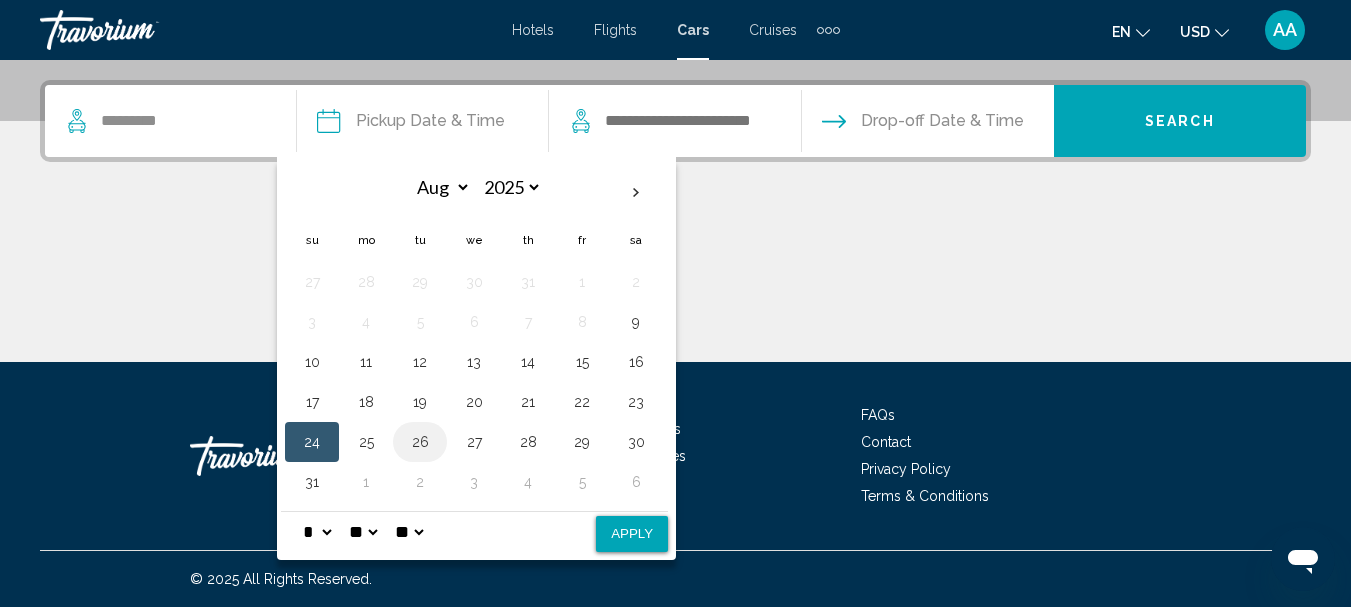click on "26" at bounding box center [420, 442] 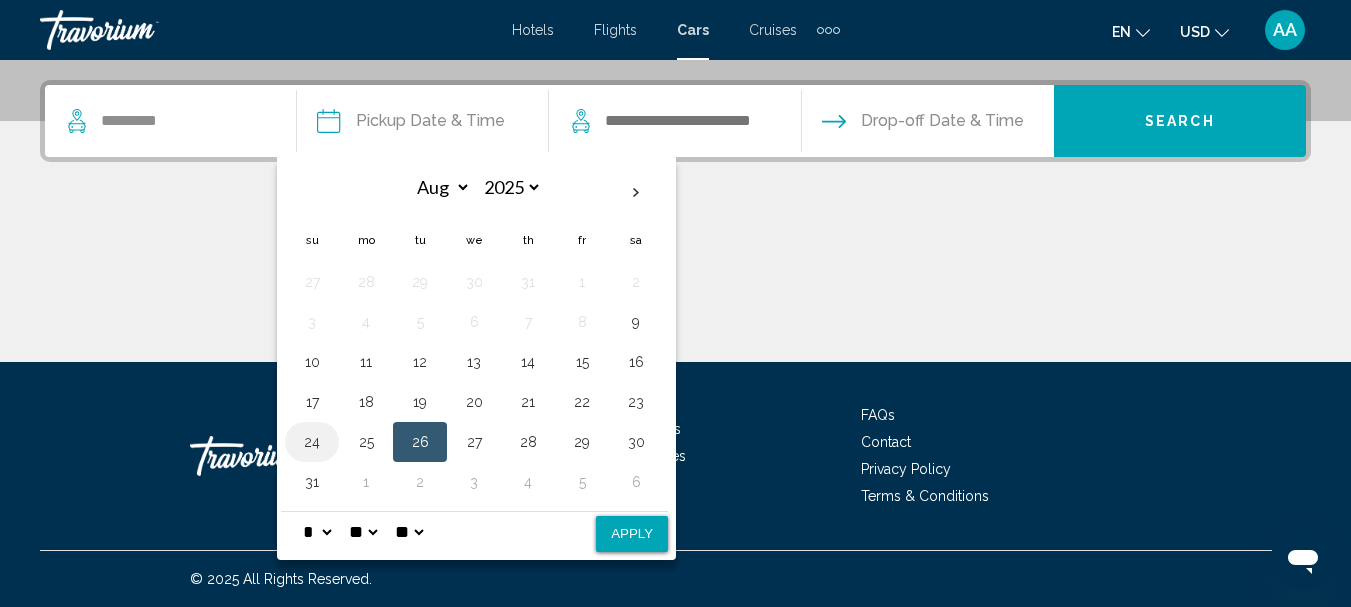 click on "24" at bounding box center [312, 442] 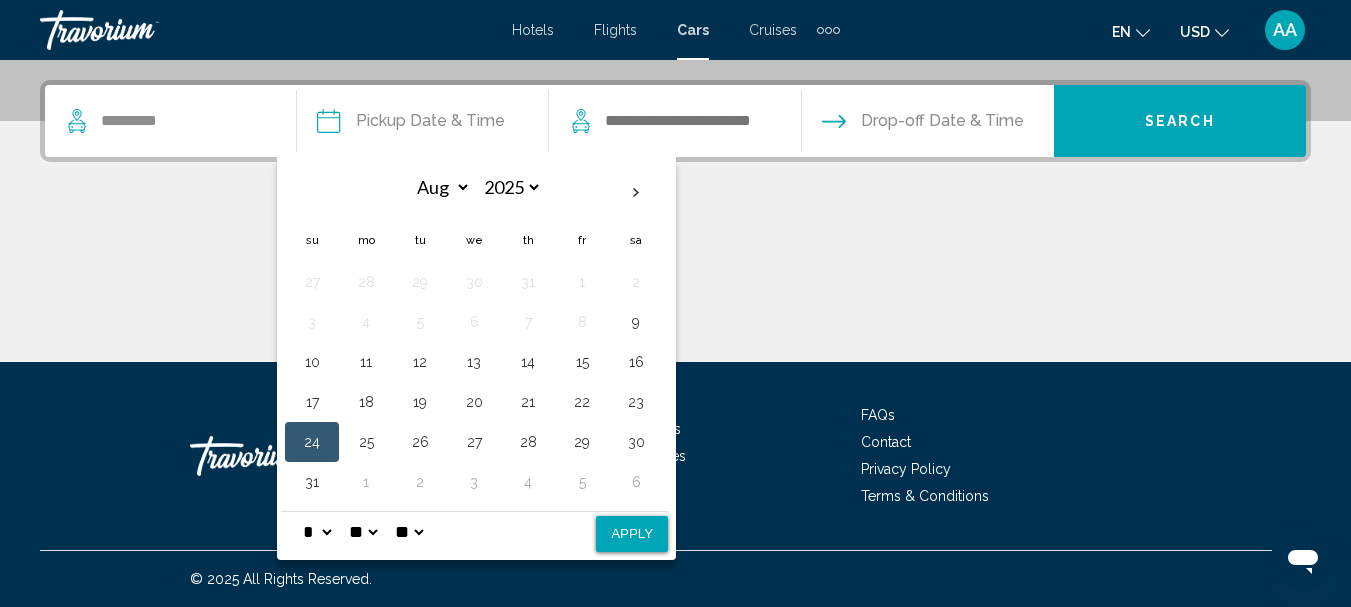 click on "Apply" at bounding box center (632, 534) 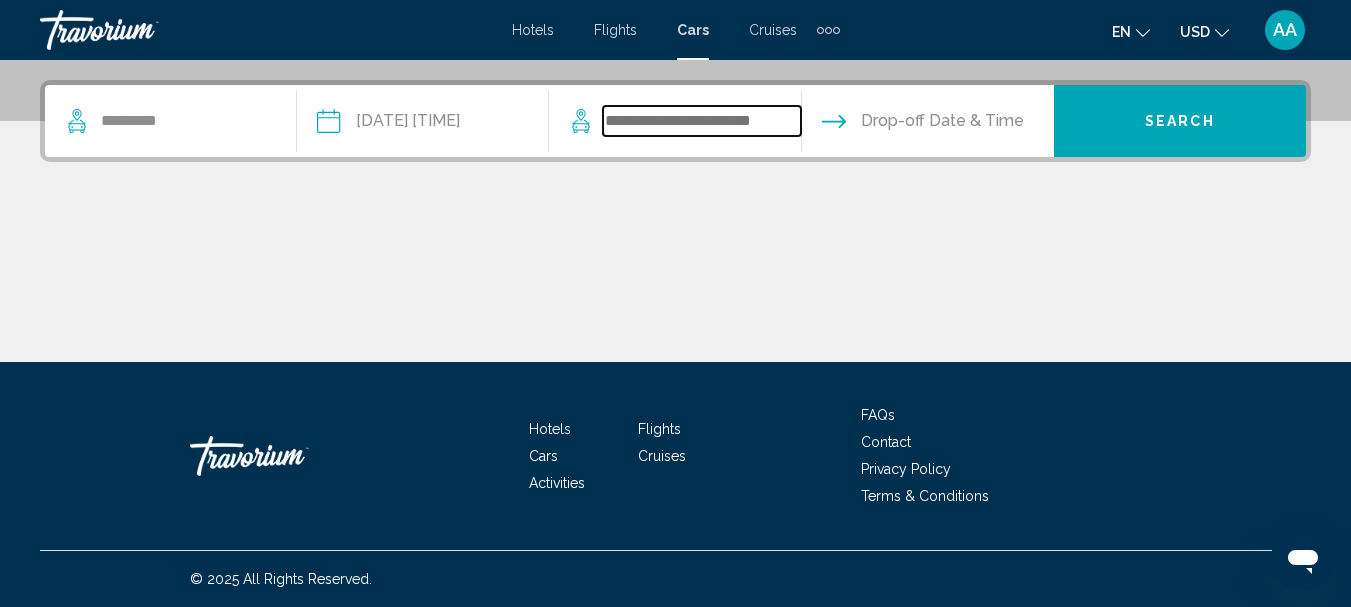 click at bounding box center [701, 121] 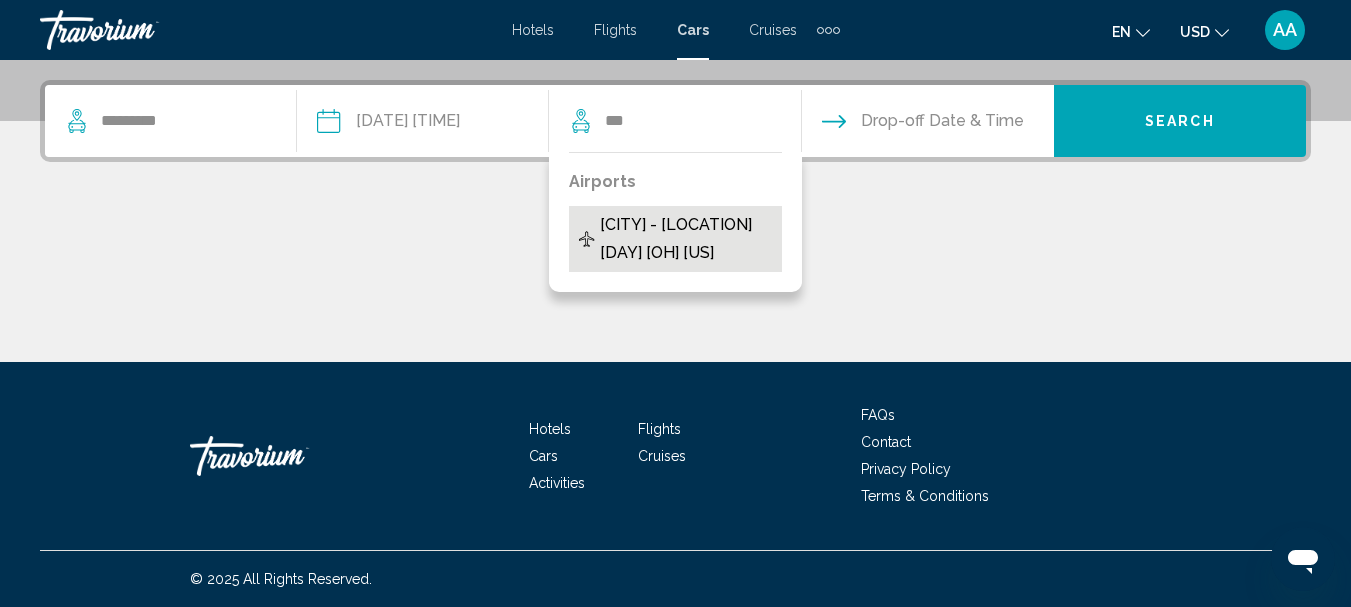 click on "[CITY] - [LOCATION] [DAY] [OH] [US]" at bounding box center (686, 239) 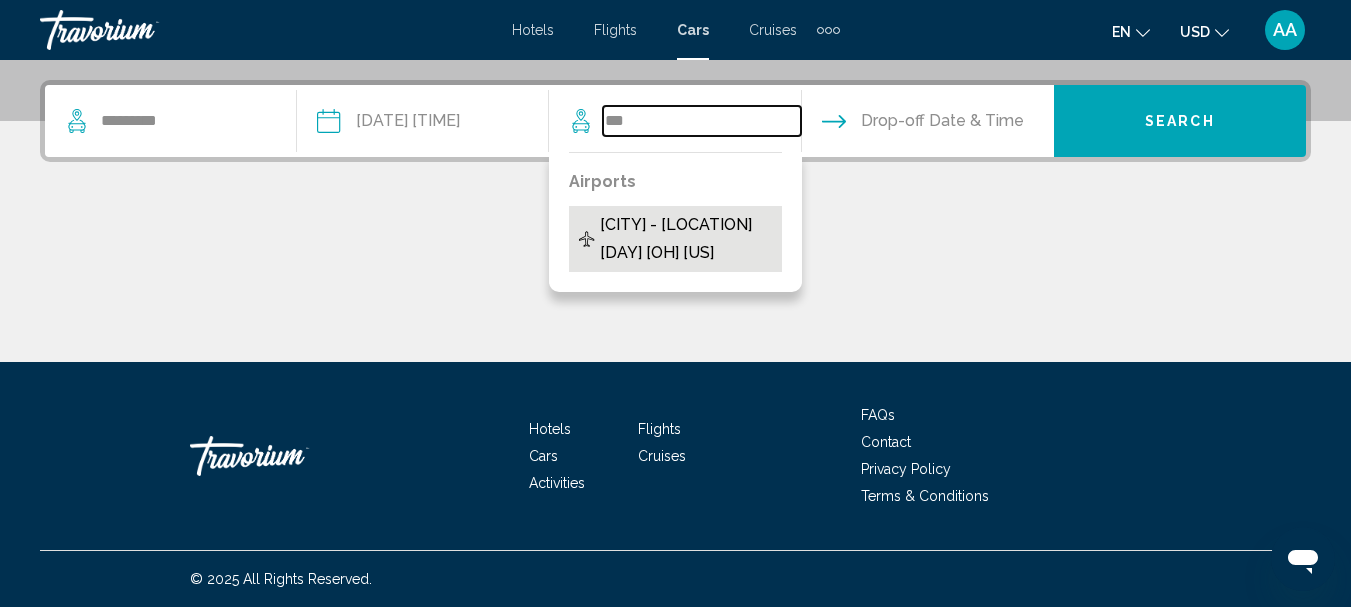 type on "**********" 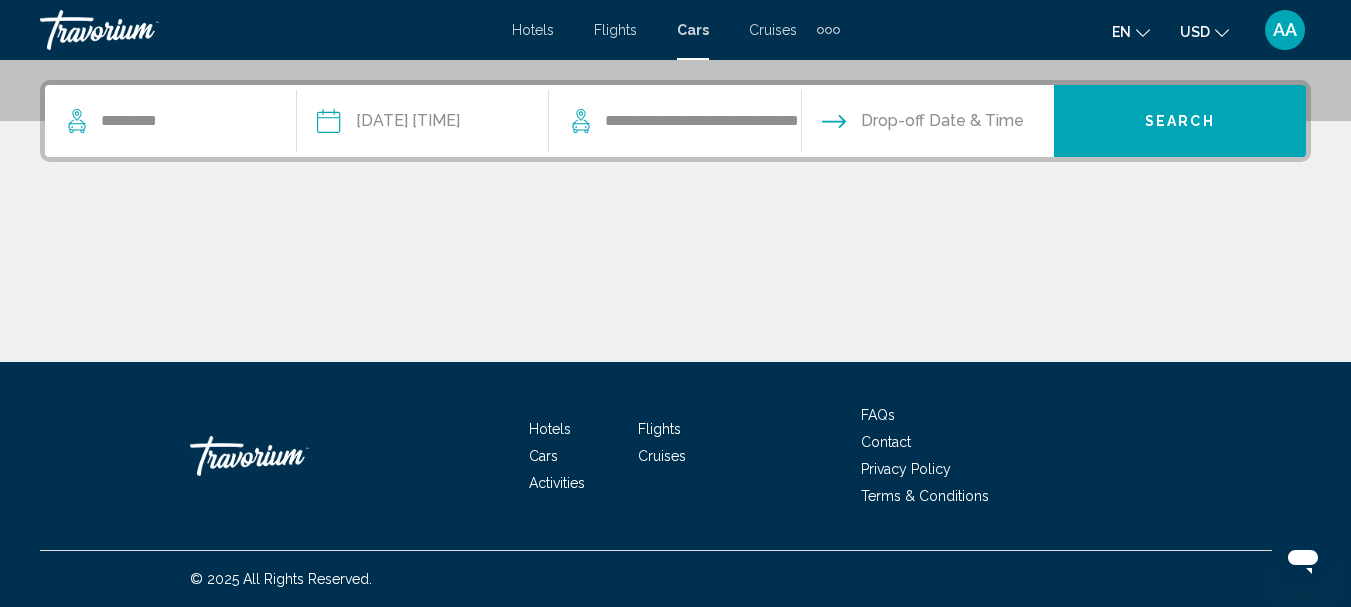 click at bounding box center [927, 124] 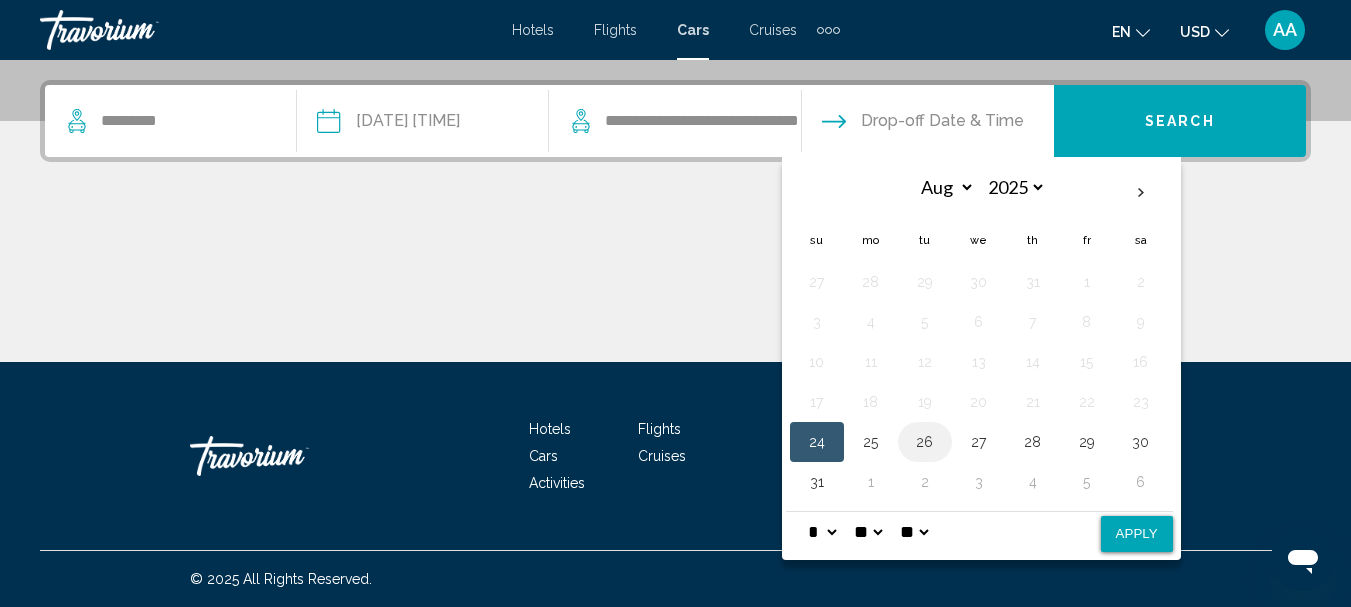 click on "26" at bounding box center [925, 442] 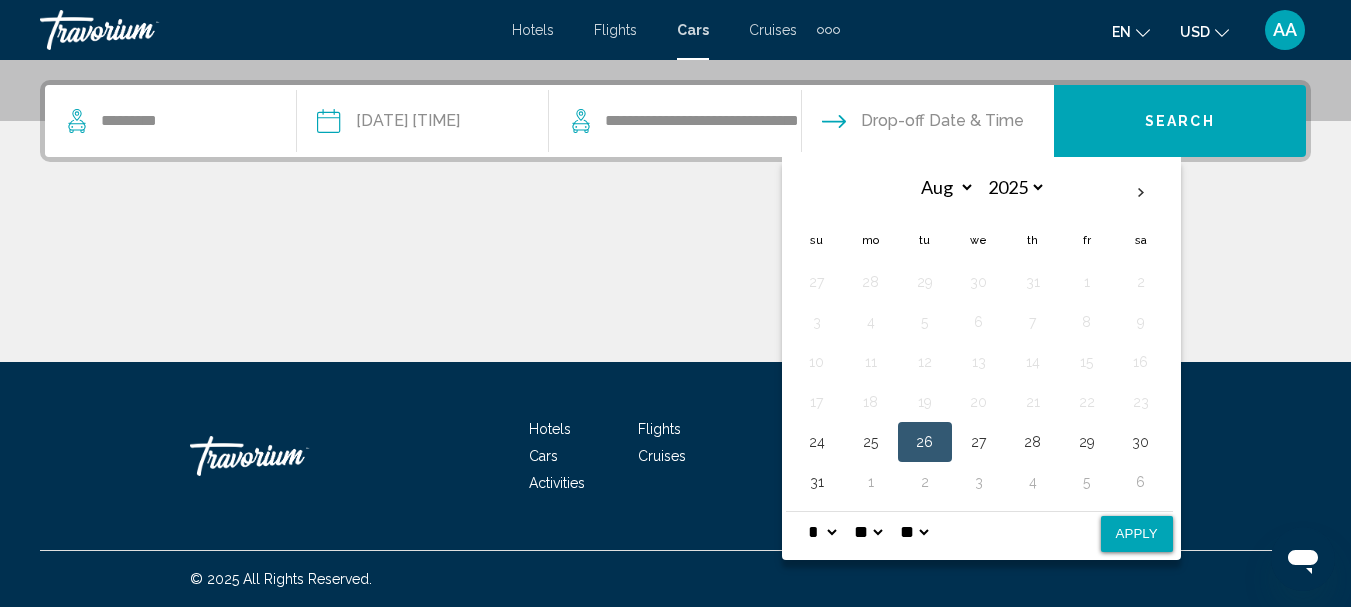 click on "Apply" at bounding box center [1137, 534] 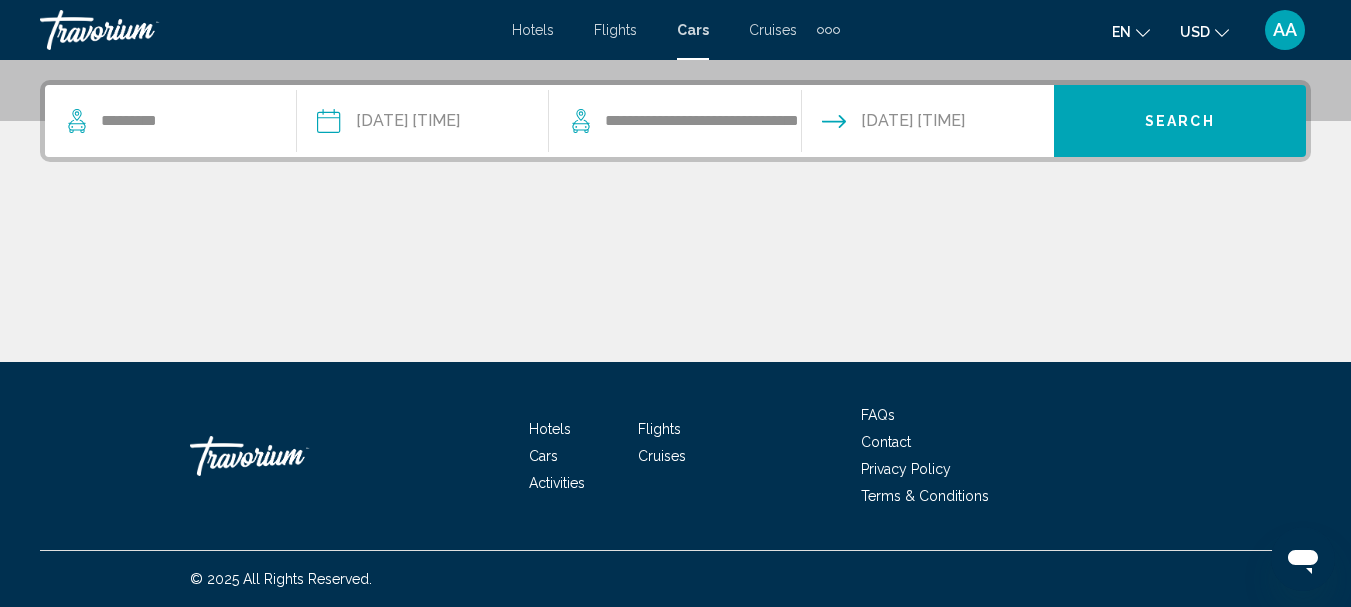 click on "Search" at bounding box center [1180, 122] 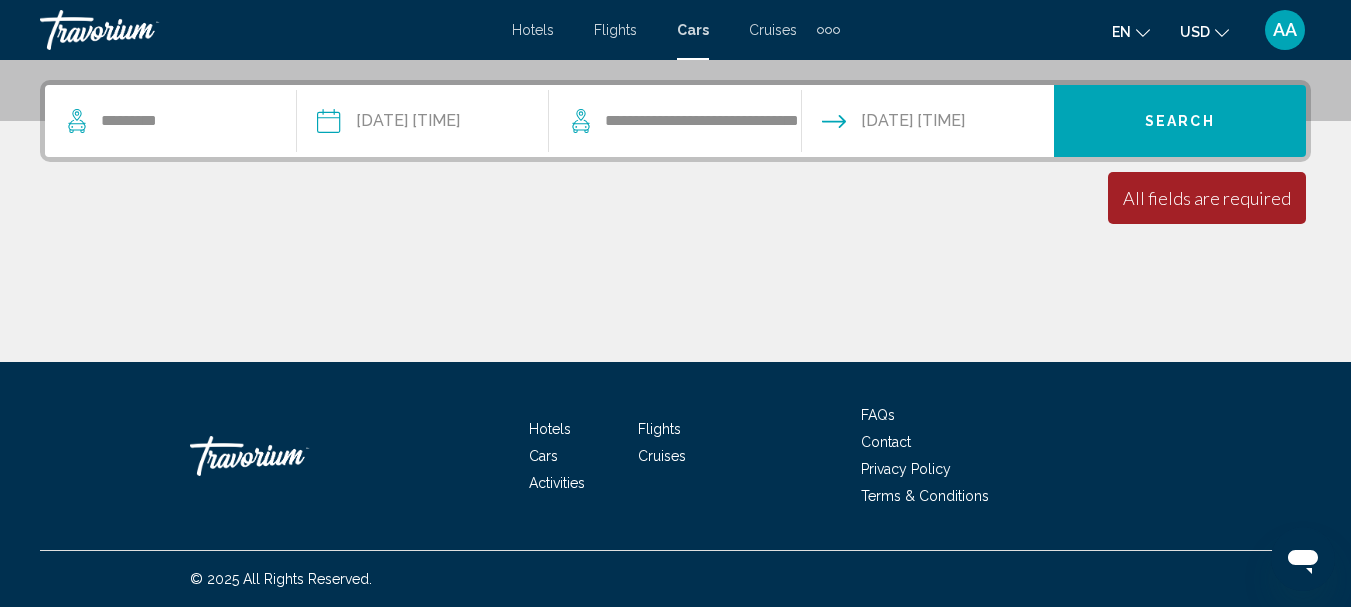 click on "**********" at bounding box center [927, 124] 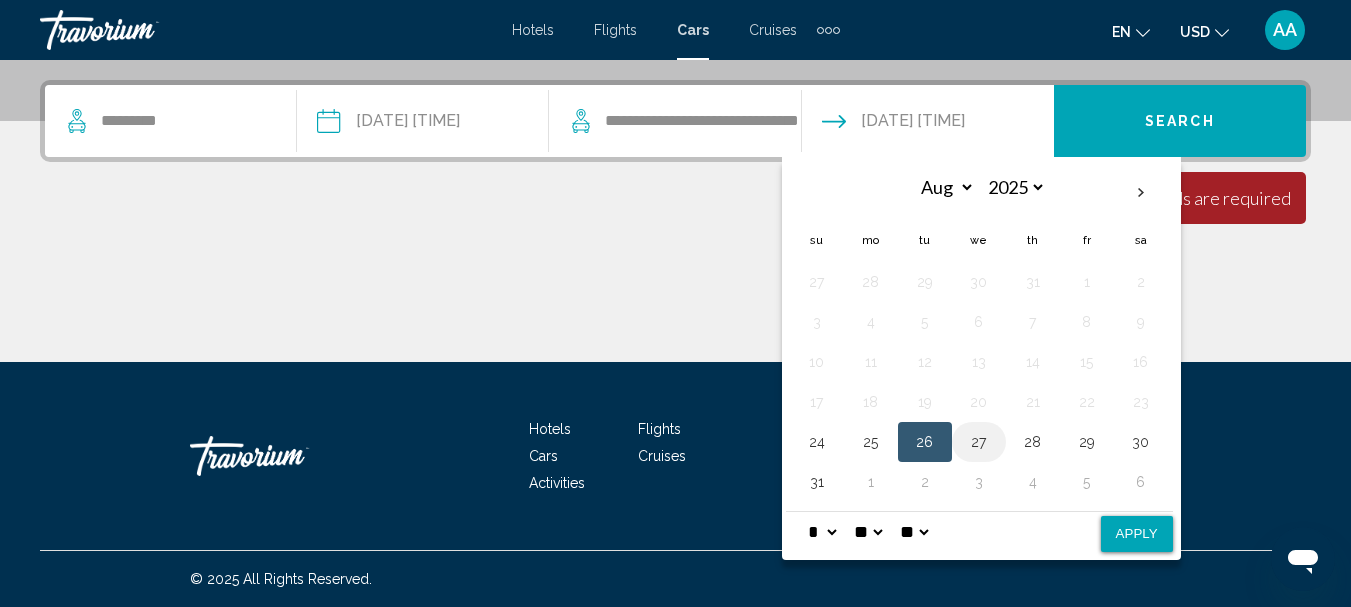 click on "27" at bounding box center (979, 442) 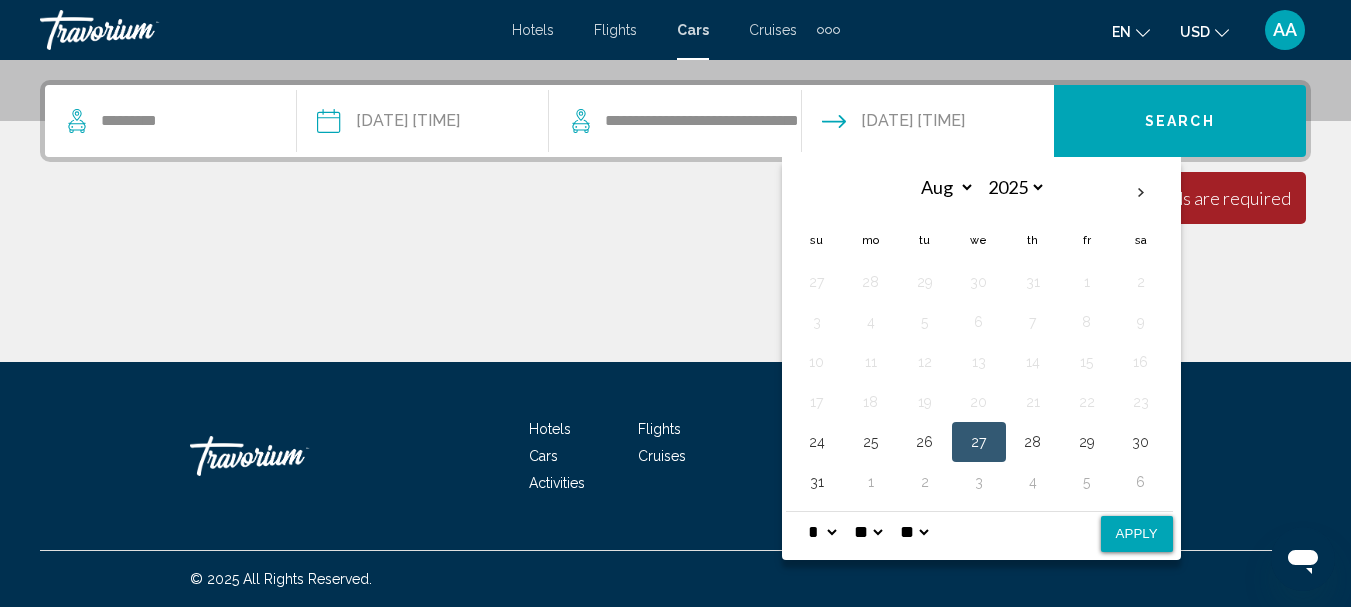 click on "Apply" at bounding box center [1137, 534] 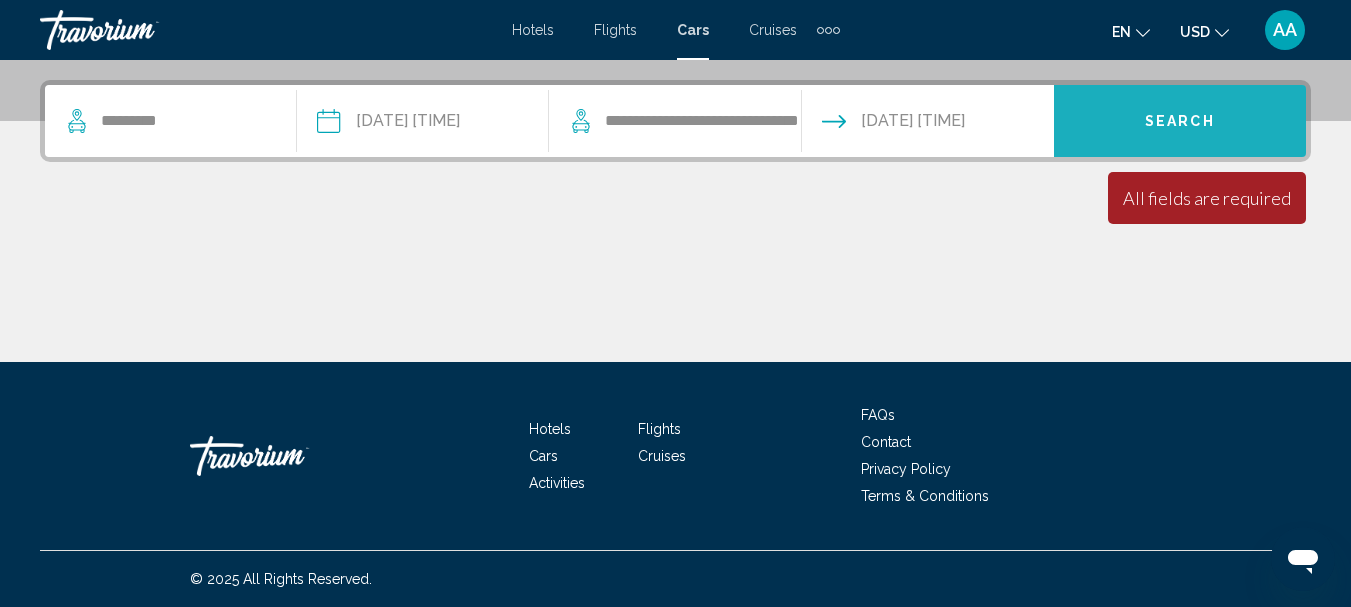 click on "Search" at bounding box center (1180, 122) 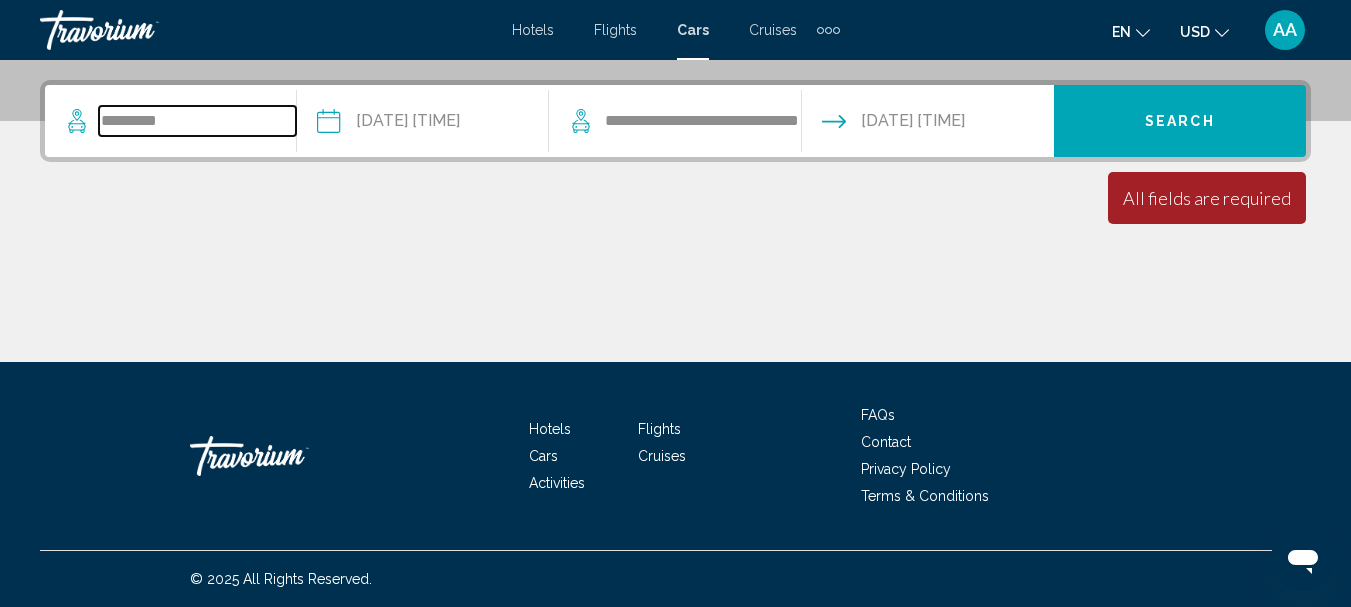 click on "*******" at bounding box center (197, 121) 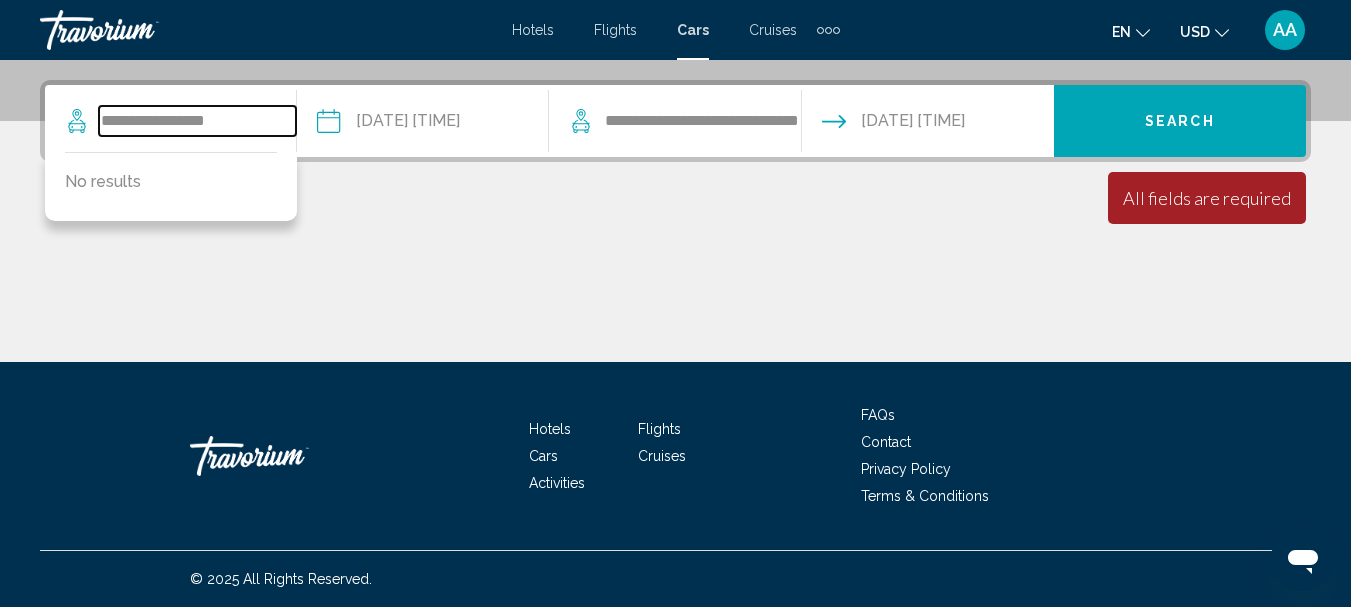 click on "**********" at bounding box center [197, 121] 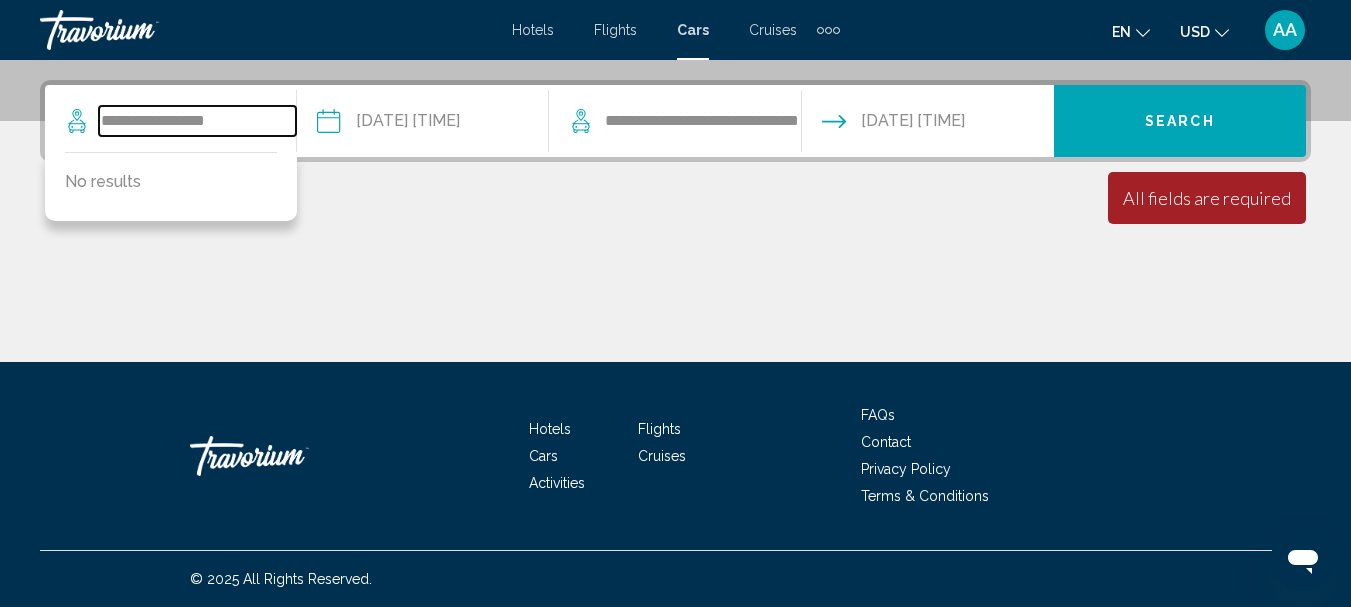 type on "**********" 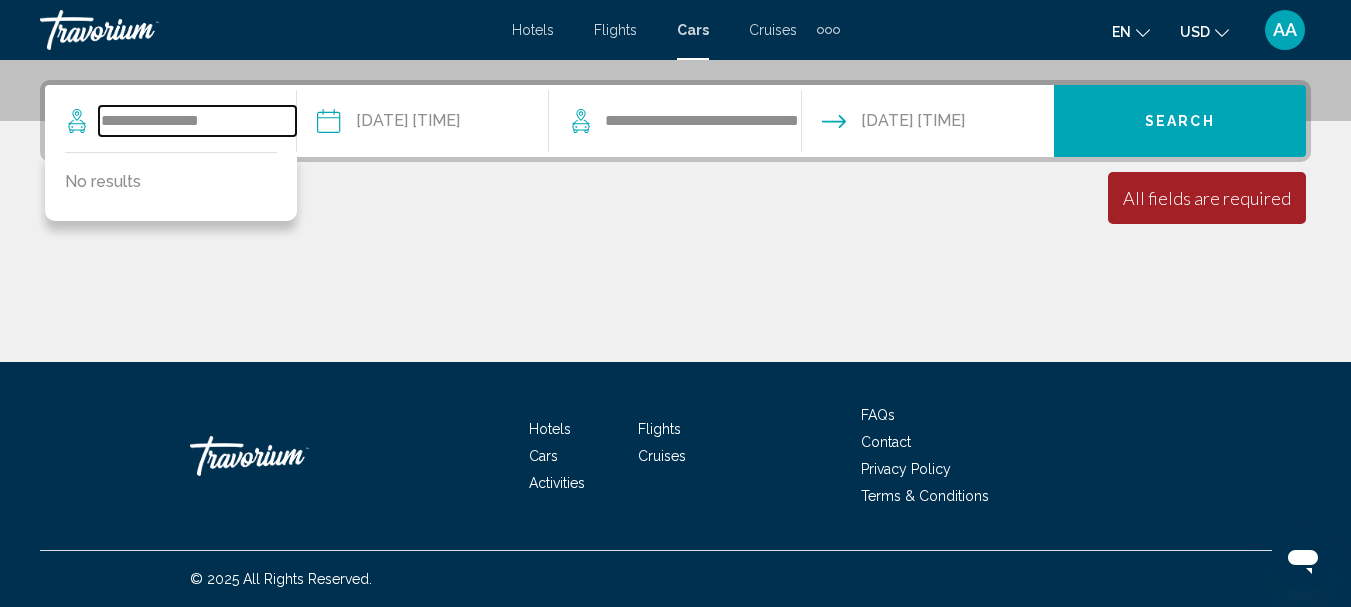 drag, startPoint x: 221, startPoint y: 117, endPoint x: 97, endPoint y: 74, distance: 131.24405 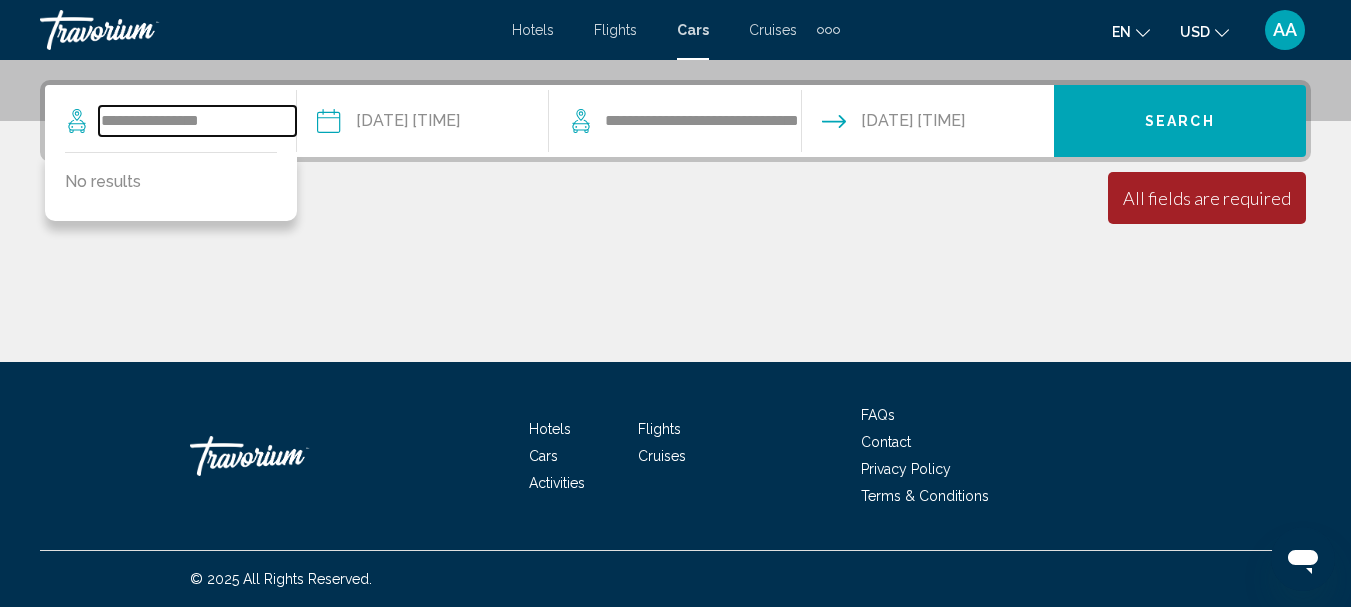 click on "Pickup Date & Time [DATE] [TIME]" at bounding box center [675, -59] 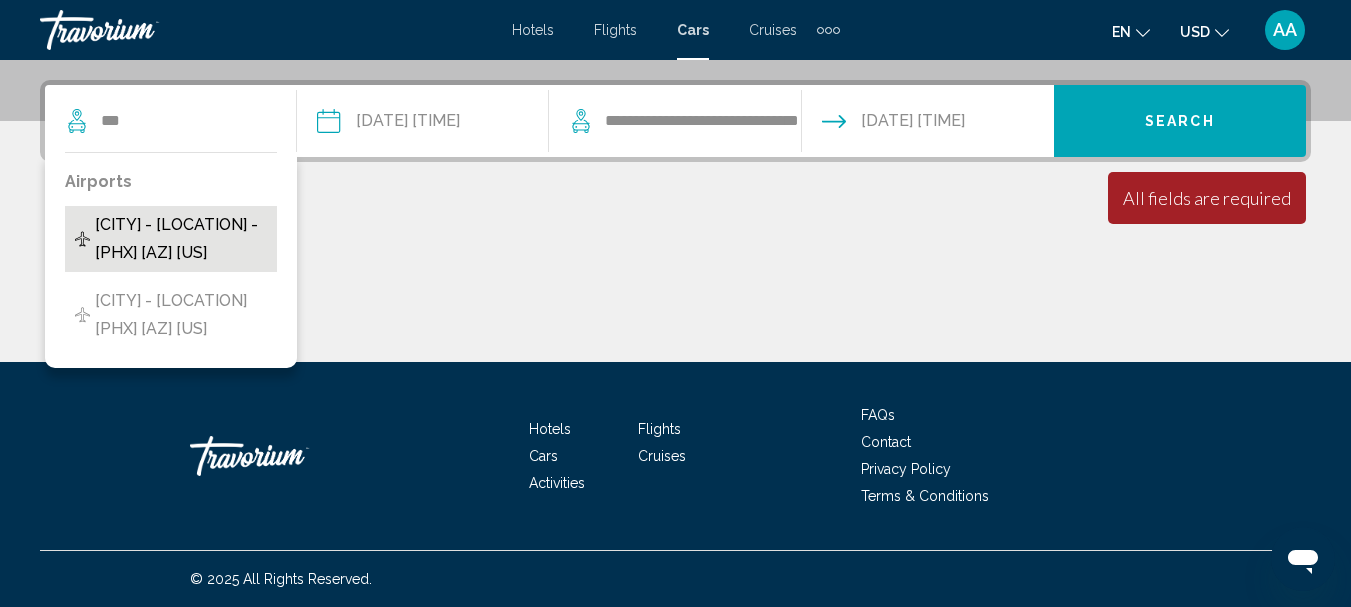 click on "[CITY] - [LOCATION] - [PHX] [AZ] [US]" at bounding box center [181, 239] 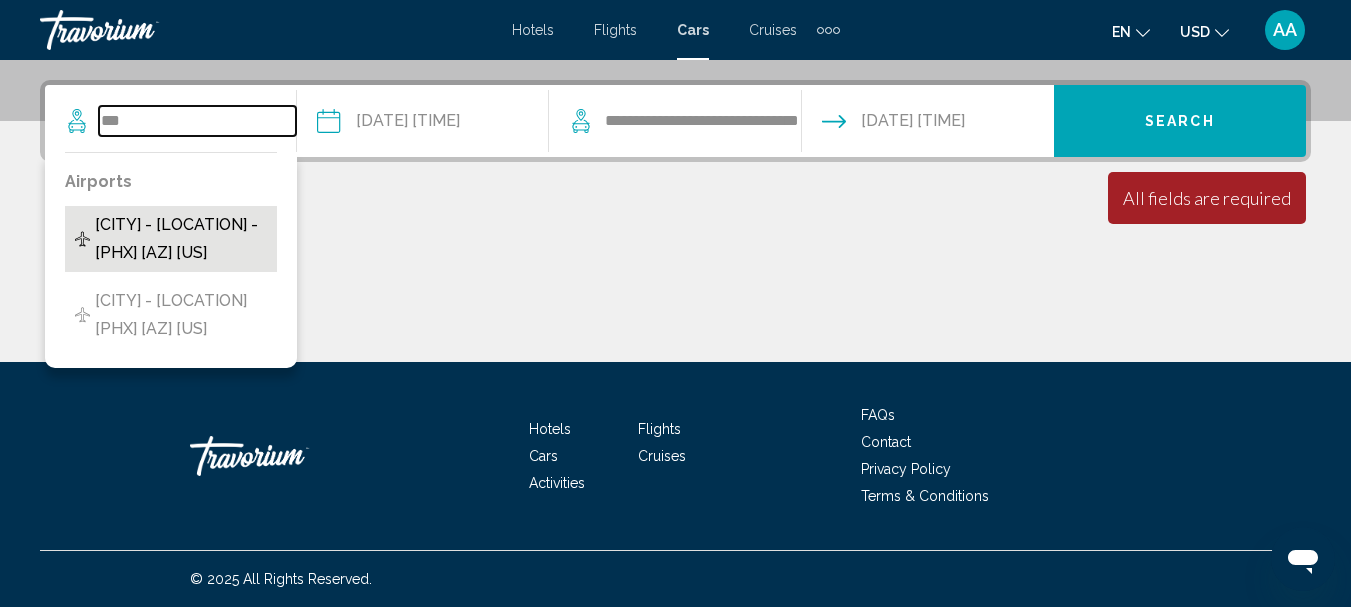 type on "**********" 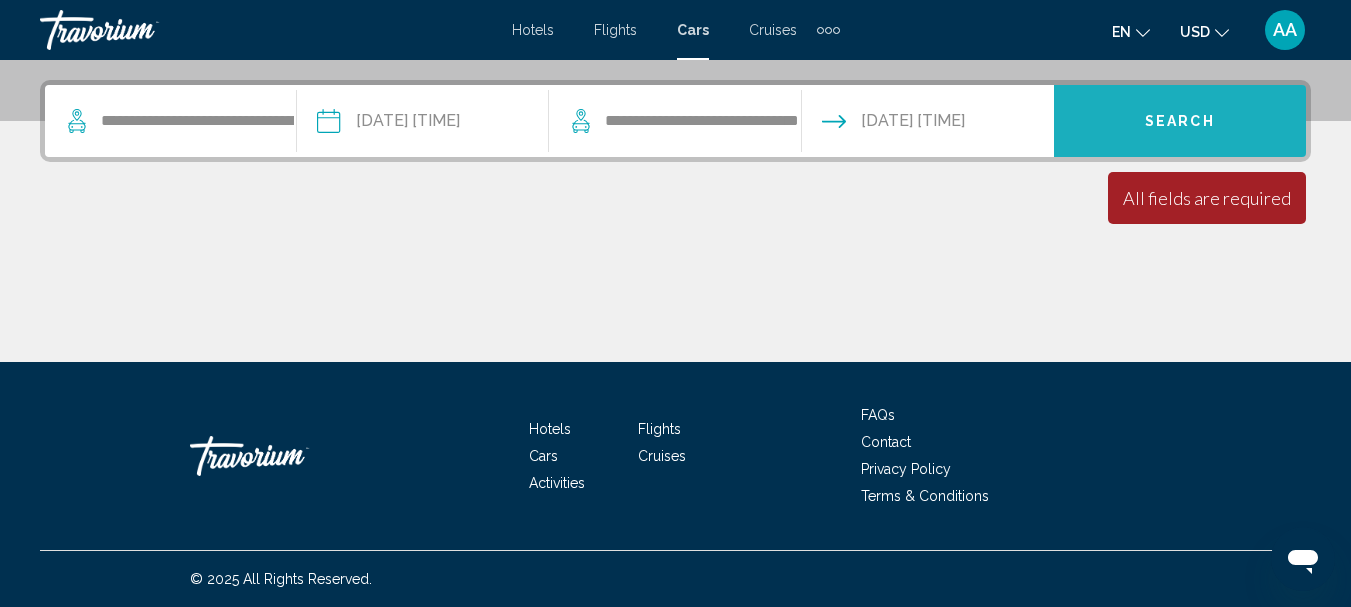 click on "Search" at bounding box center [1180, 122] 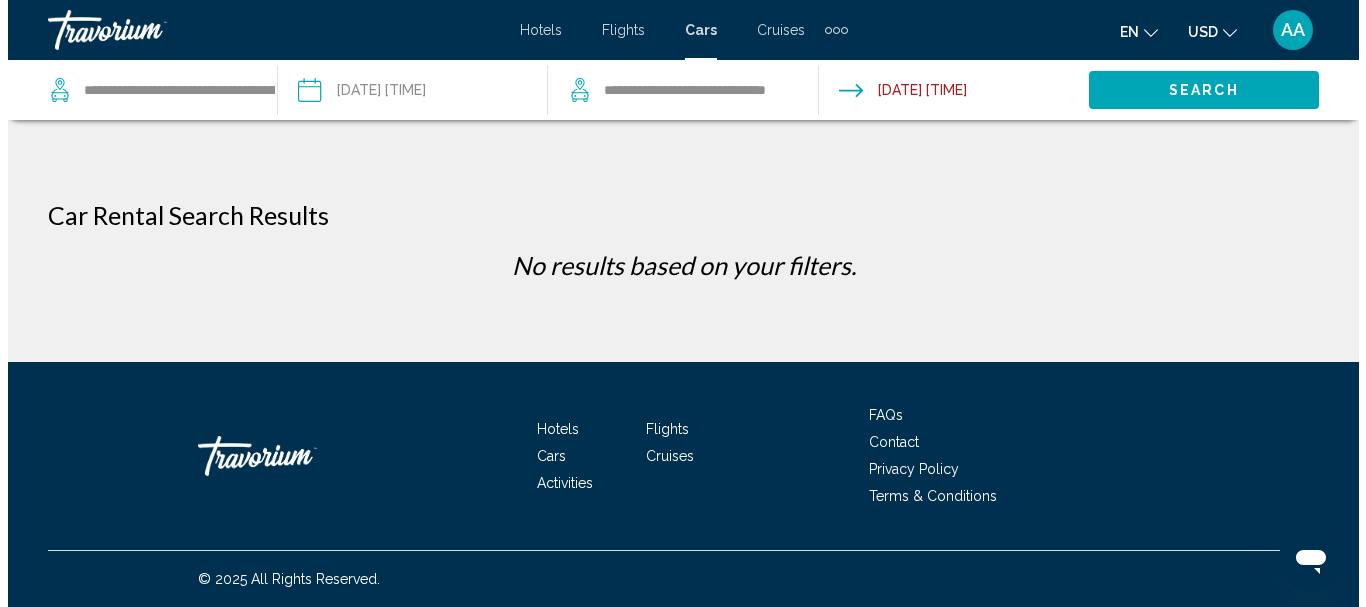 scroll, scrollTop: 0, scrollLeft: 0, axis: both 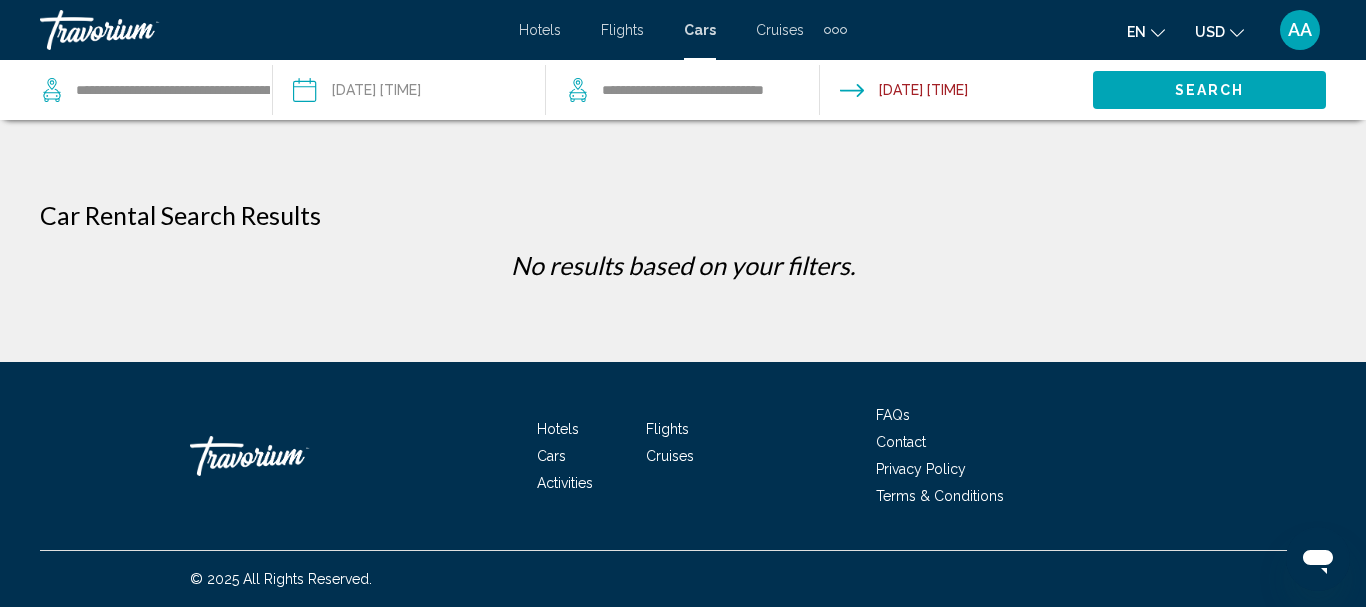 click on "**********" 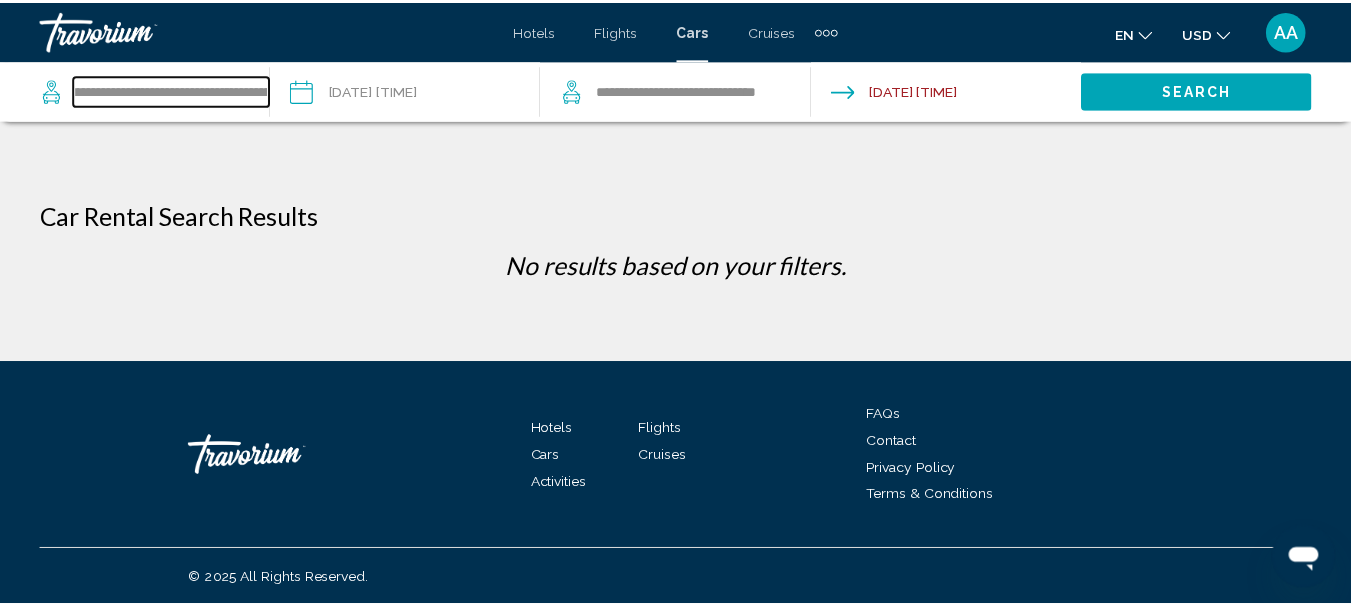 scroll, scrollTop: 0, scrollLeft: 0, axis: both 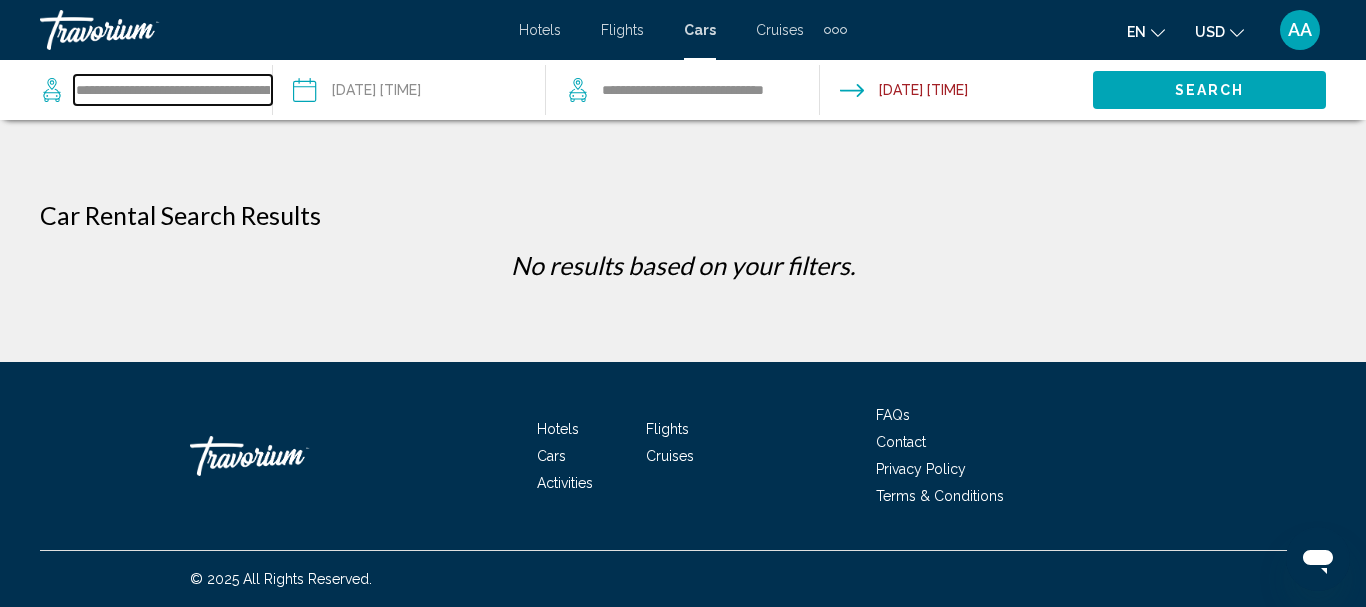 drag, startPoint x: 264, startPoint y: 89, endPoint x: 71, endPoint y: 65, distance: 194.4865 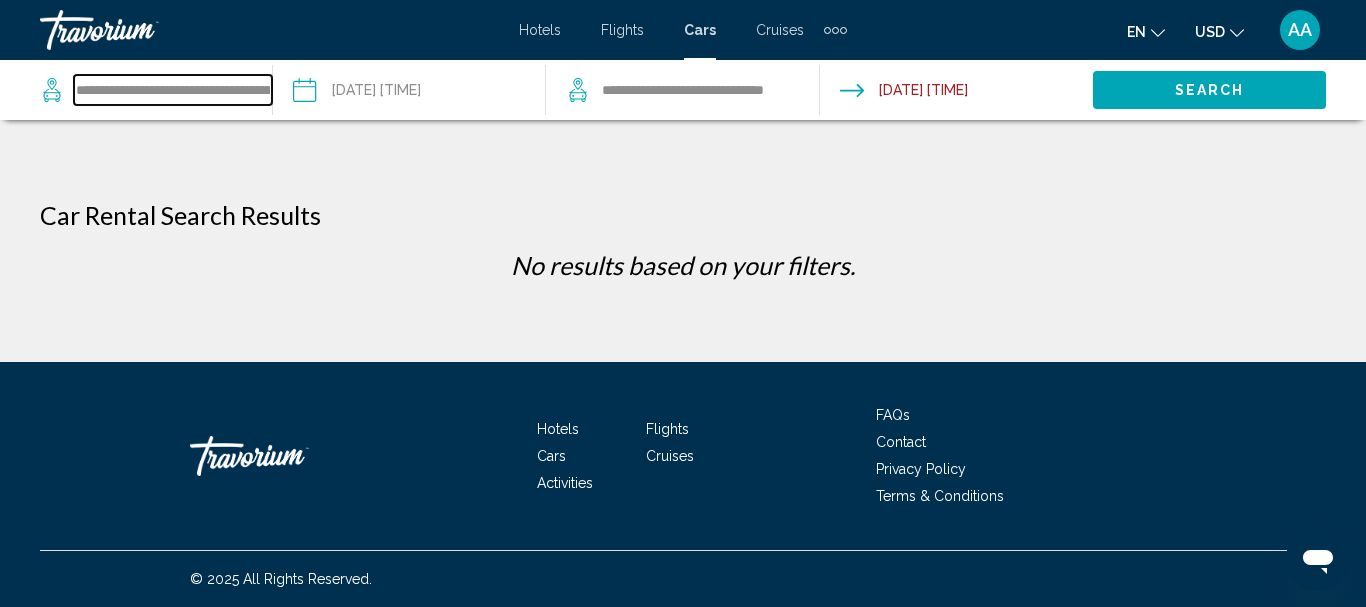click on "**********" 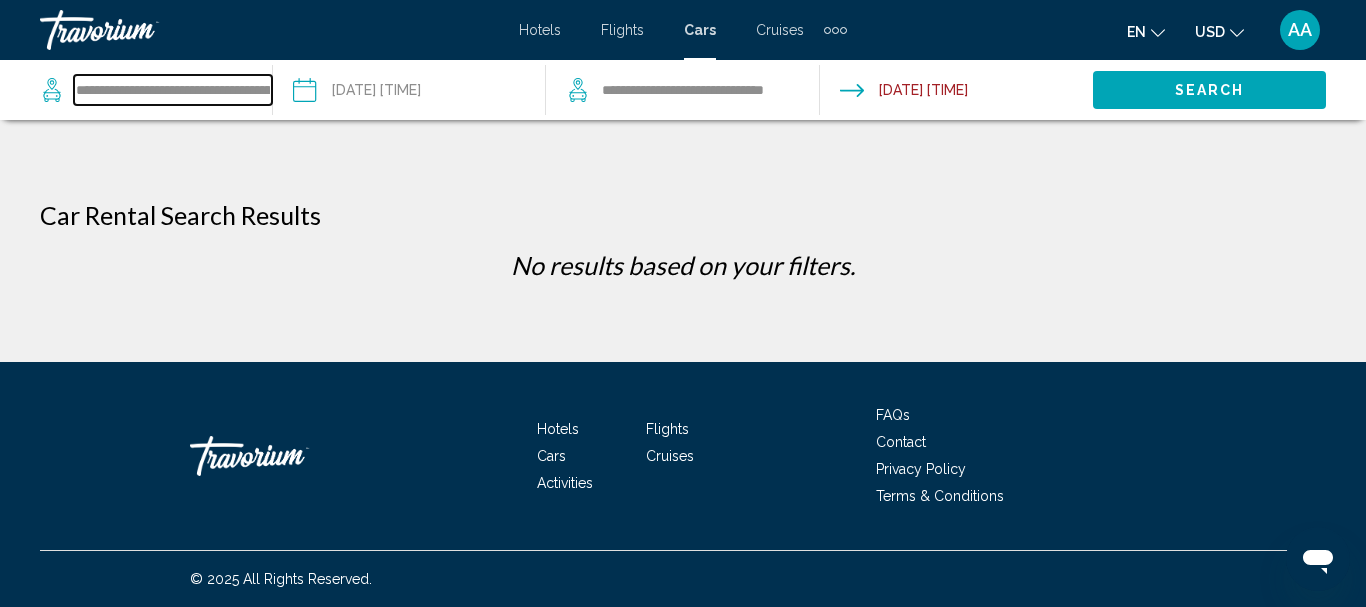 type on "**********" 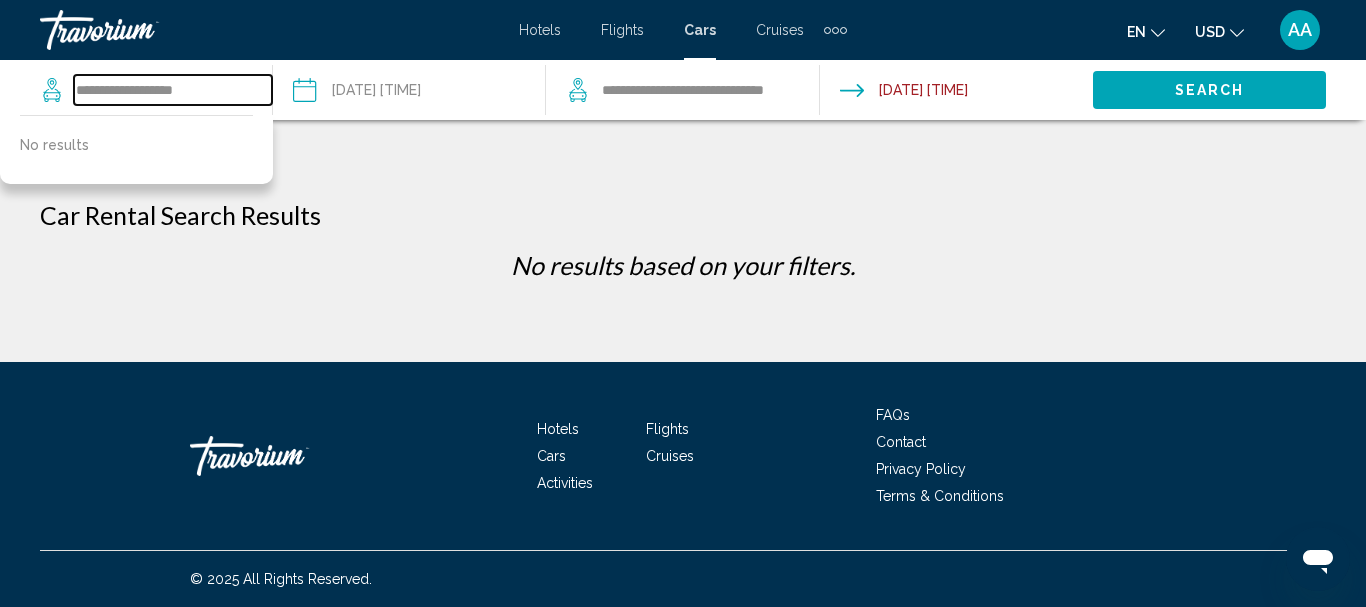 drag, startPoint x: 193, startPoint y: 89, endPoint x: 69, endPoint y: 66, distance: 126.11503 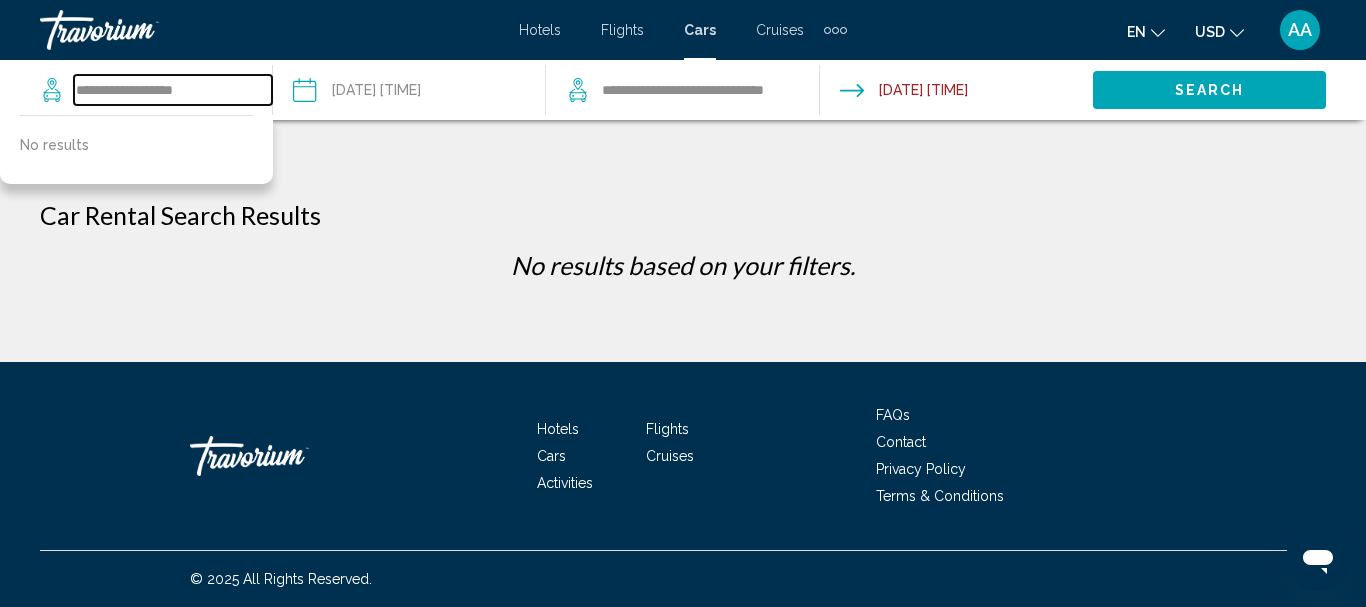 click on "**********" 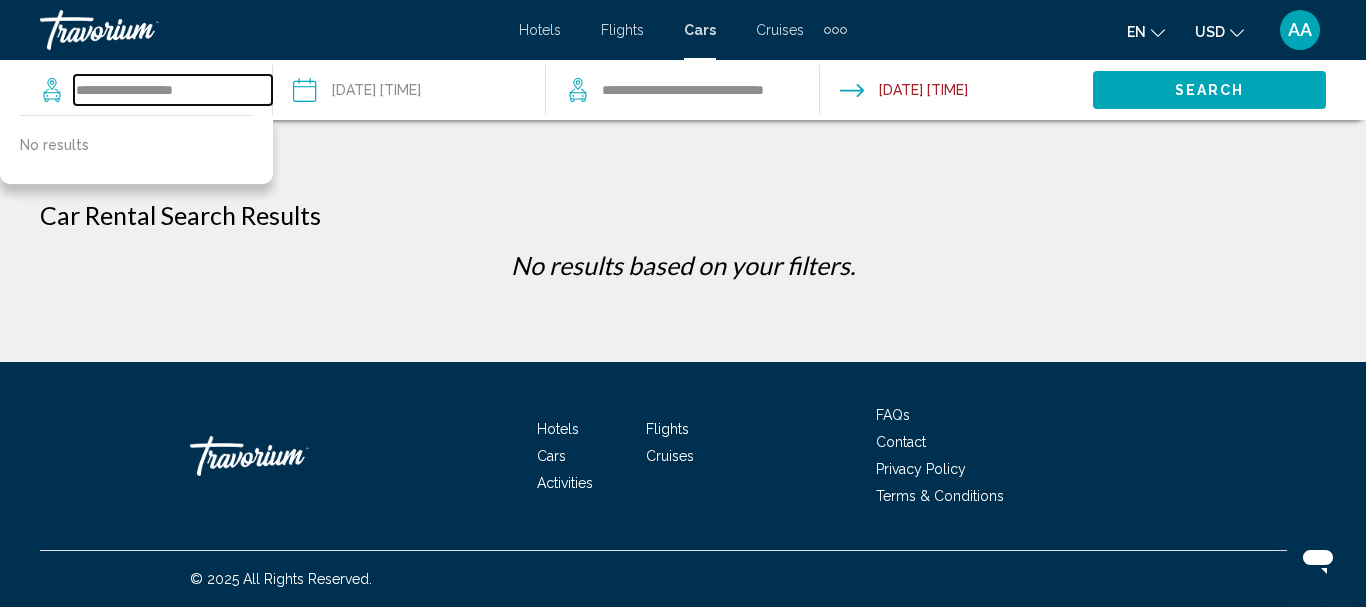 drag, startPoint x: 212, startPoint y: 87, endPoint x: 72, endPoint y: 57, distance: 143.1782 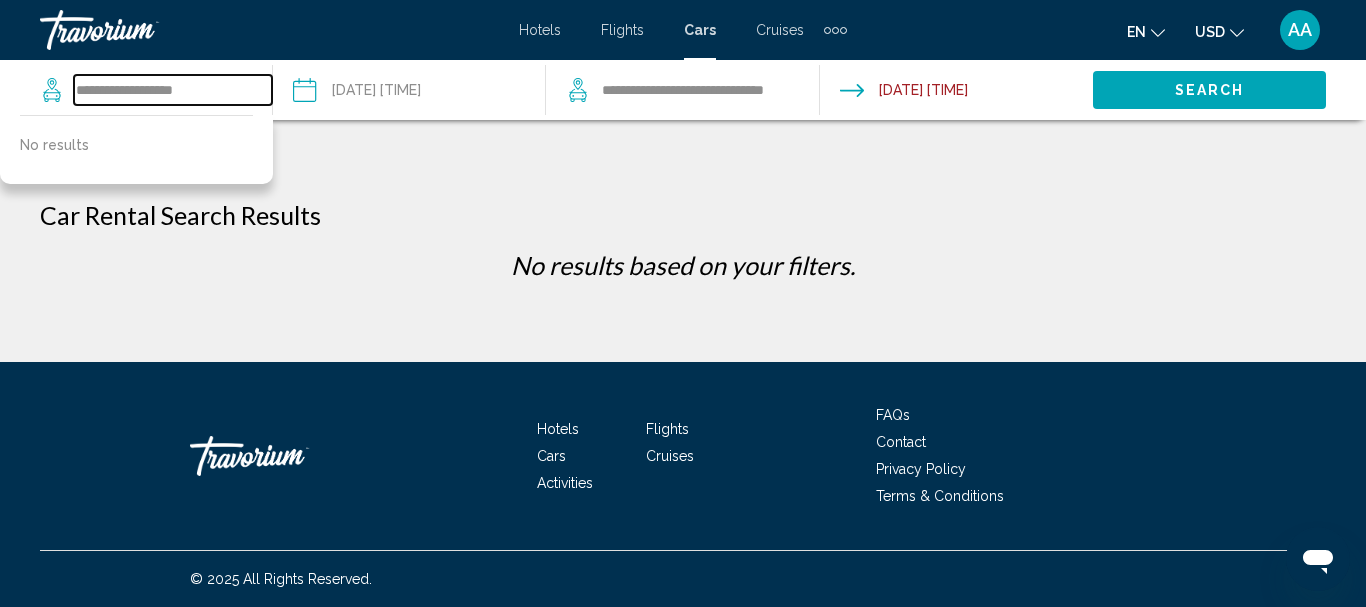 click on "Skip to main content Hotels Flights Cars Cruises Activities Hotels Flights Cars Cruises Activities en English Español Français Italiano Português русский USD USD ($) MXN (Mex$) CAD (Can$) GBP (£) EUR (€) AUD (A$) NZD (NZ$) CNY (CN¥) AA Login Pickup Date & Time [DATE] [TIME] Apply Drop-off Date & Time [DATE] [TIME]" at bounding box center (683, 303) 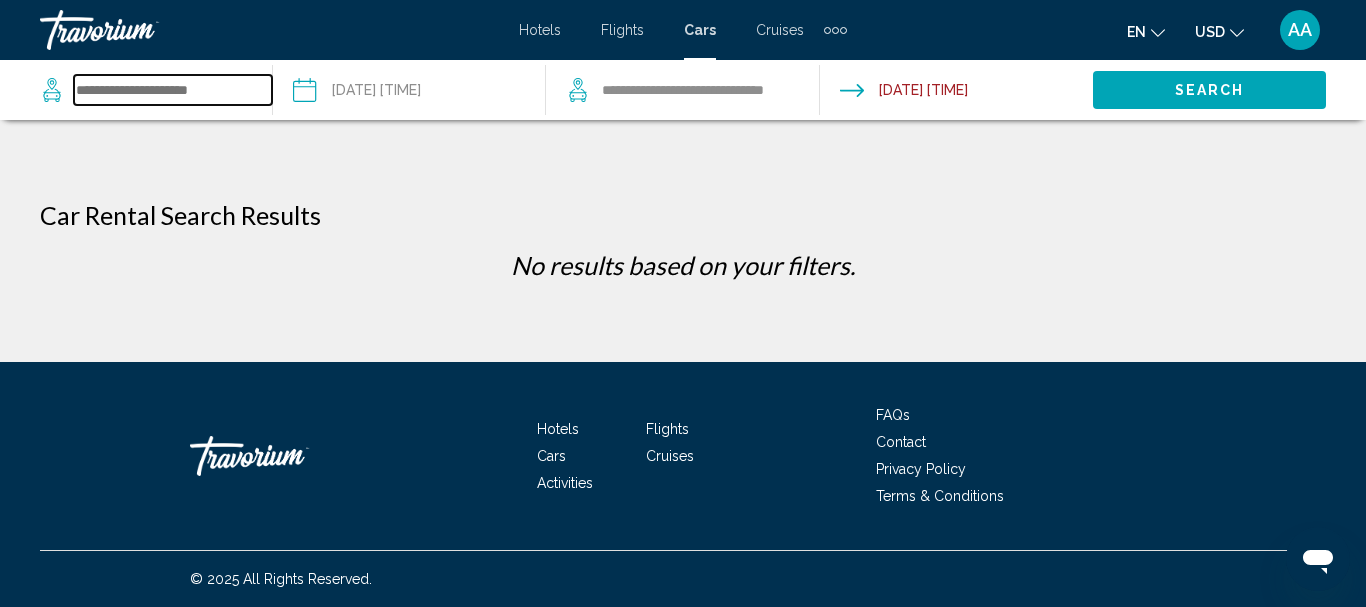 drag, startPoint x: 216, startPoint y: 93, endPoint x: 140, endPoint y: 80, distance: 77.10383 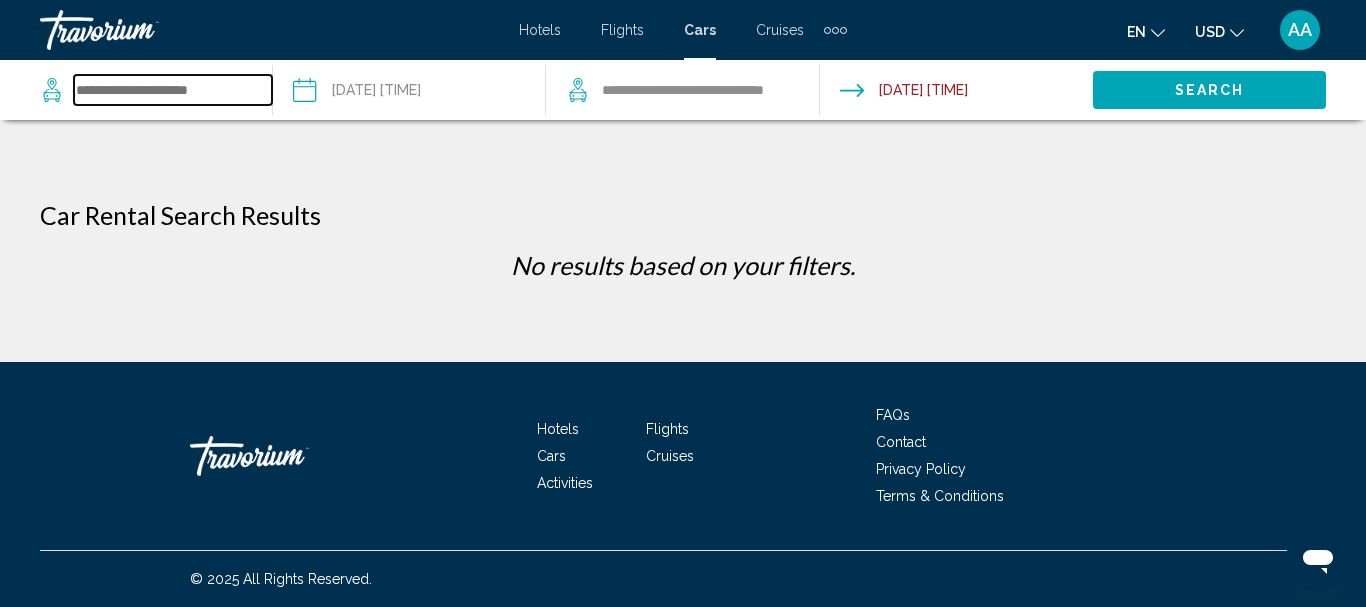 click at bounding box center (173, 90) 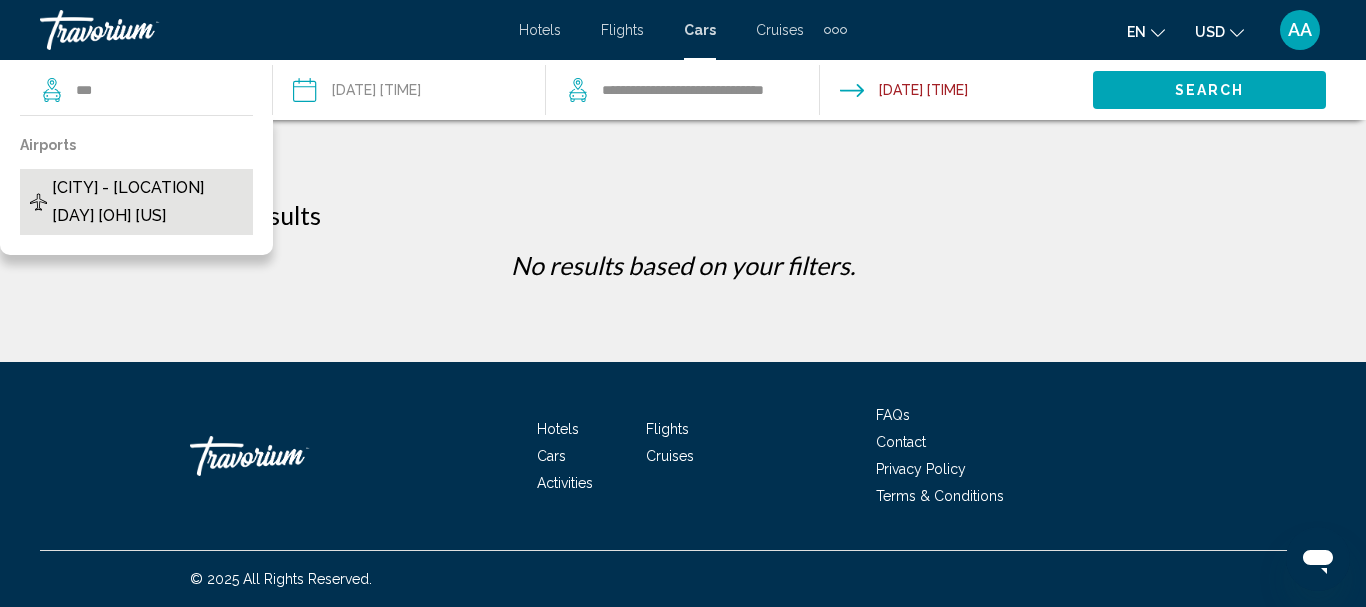 click on "[CITY] - [LOCATION] [DAY] [OH] [US]" at bounding box center (147, 202) 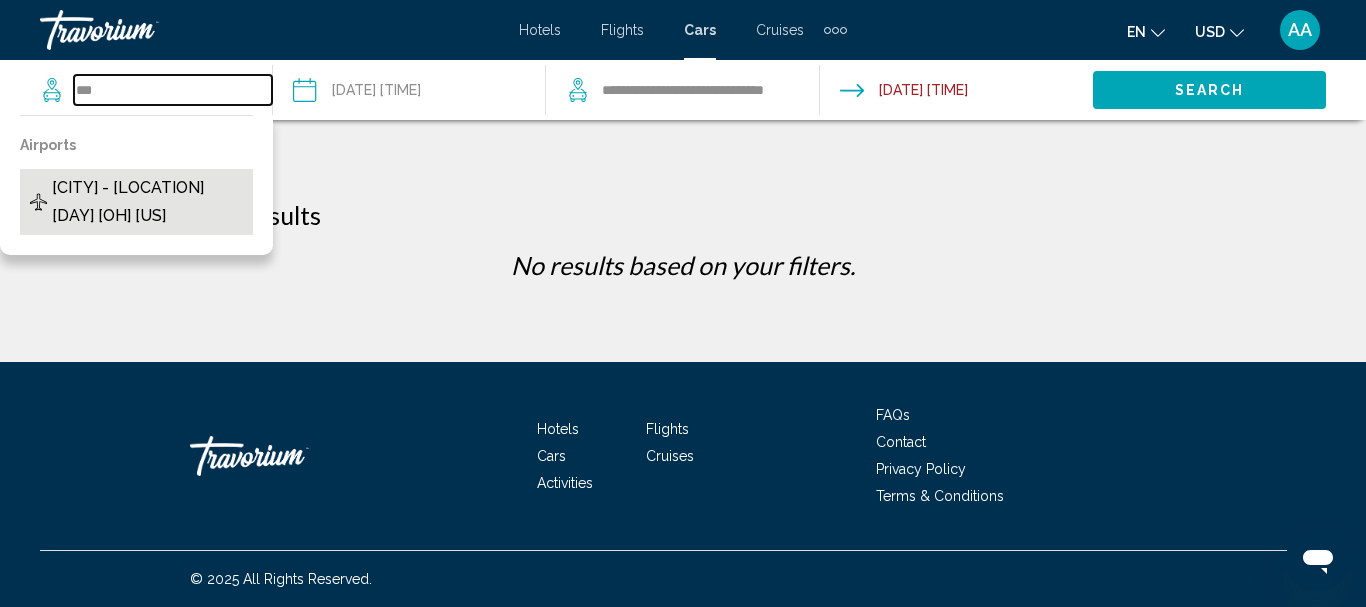 type on "**********" 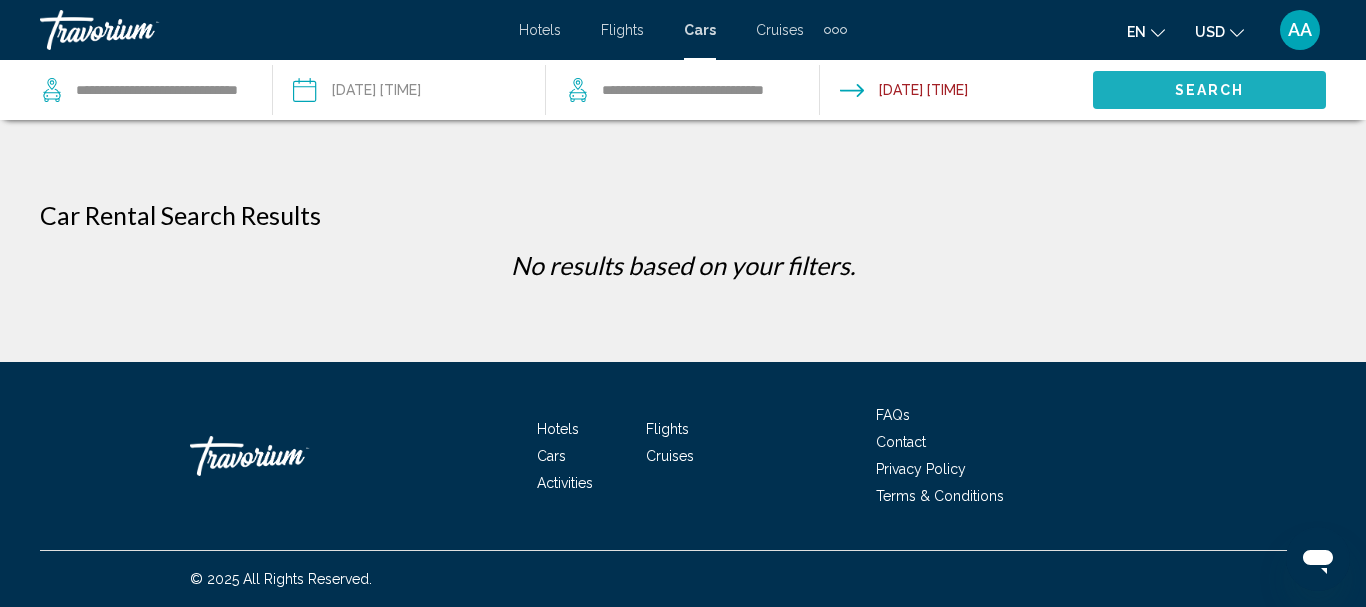 click on "Search" 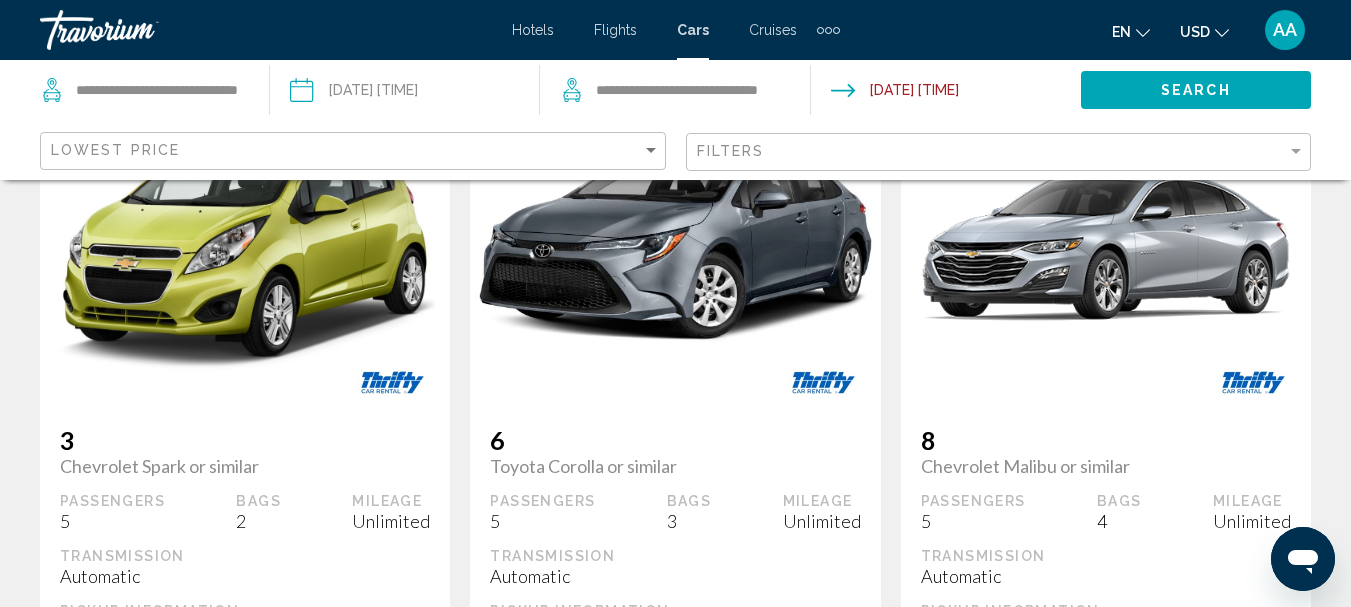 scroll, scrollTop: 200, scrollLeft: 0, axis: vertical 